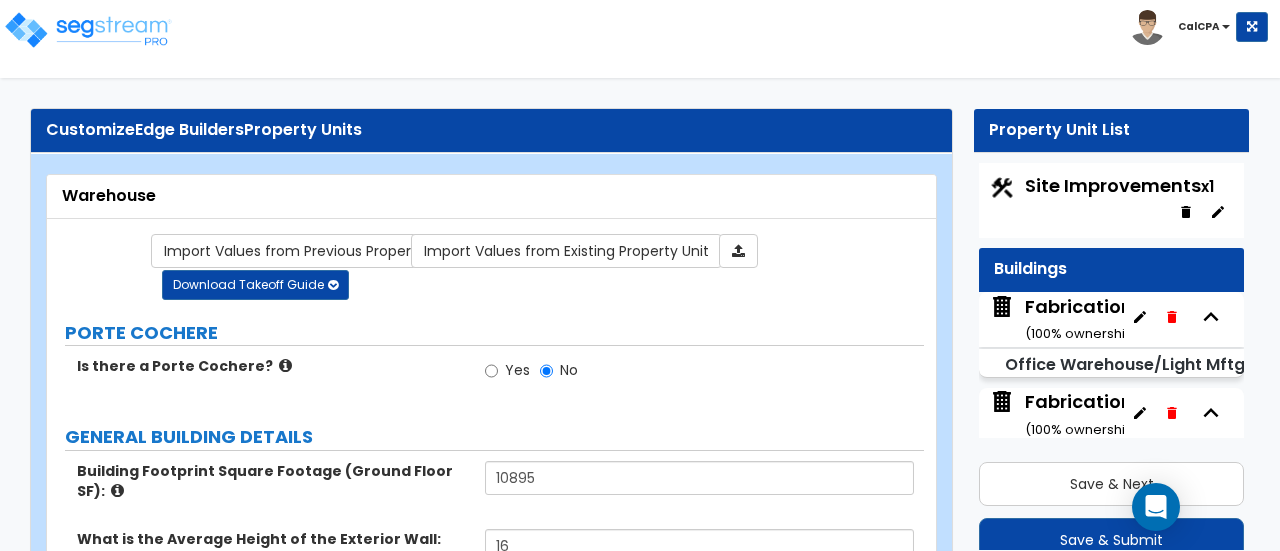 select on "1" 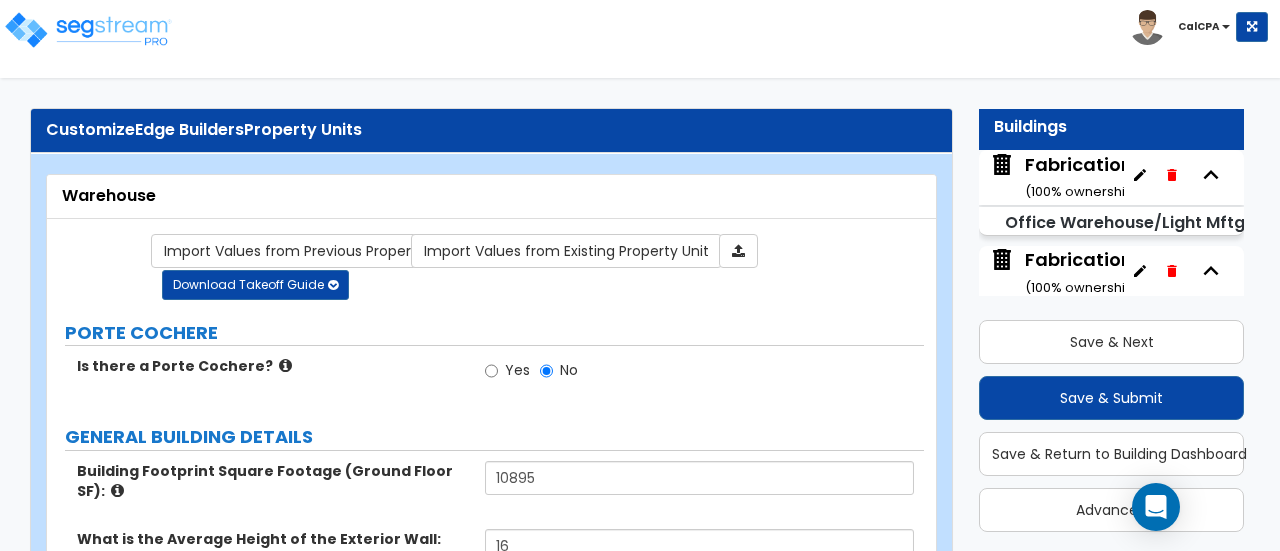 scroll, scrollTop: 478, scrollLeft: 0, axis: vertical 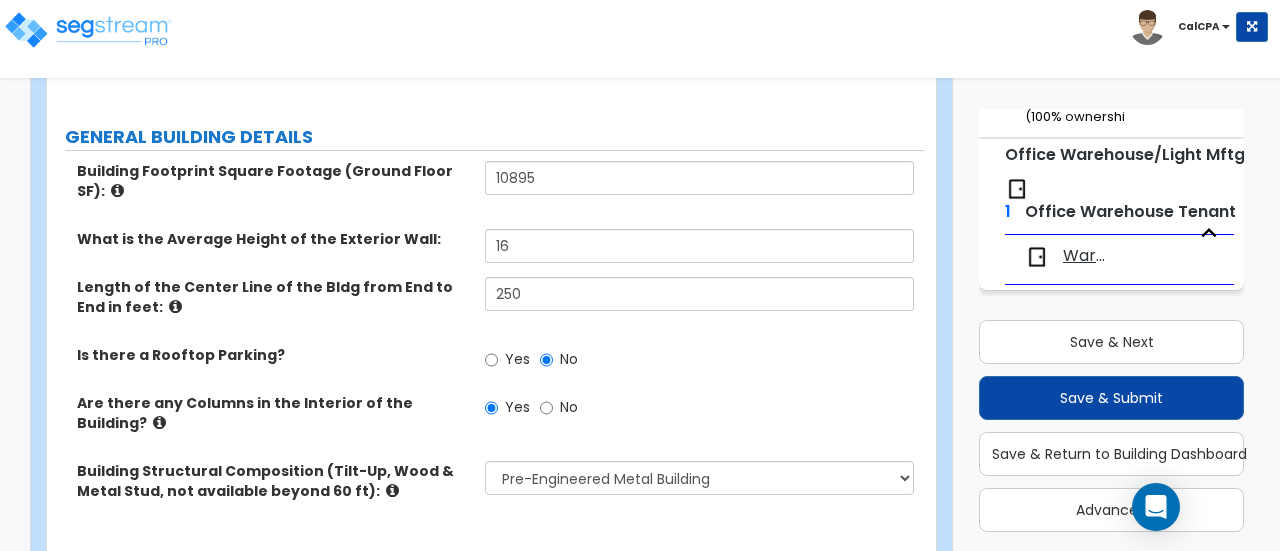 click on "Warehouse Tenant v2" at bounding box center [1087, 256] 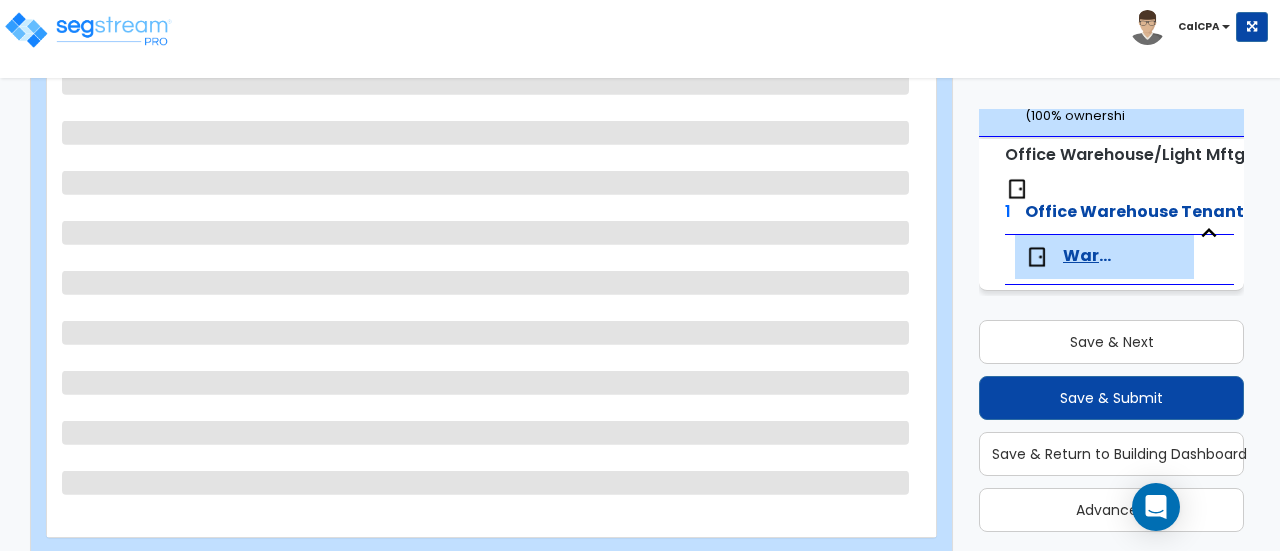 scroll, scrollTop: 292, scrollLeft: 0, axis: vertical 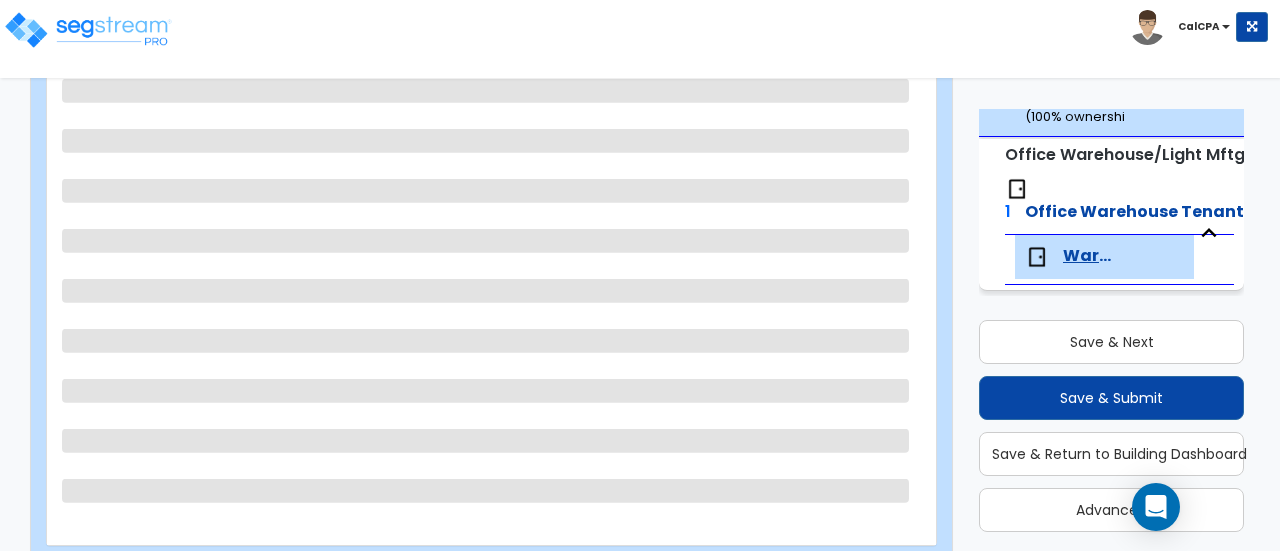 select on "2" 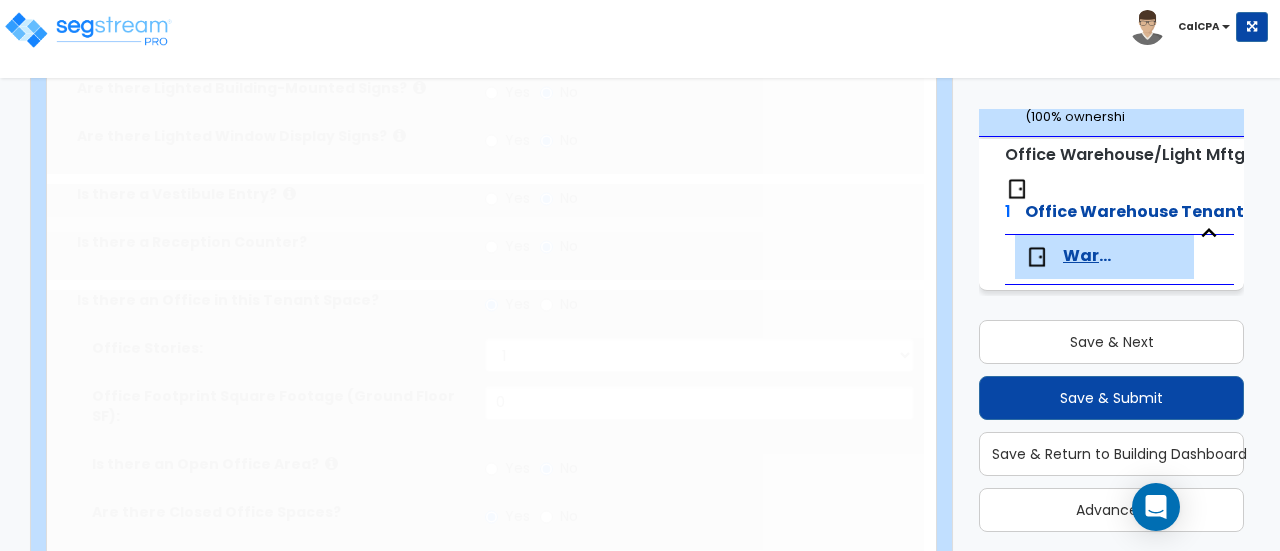 radio on "true" 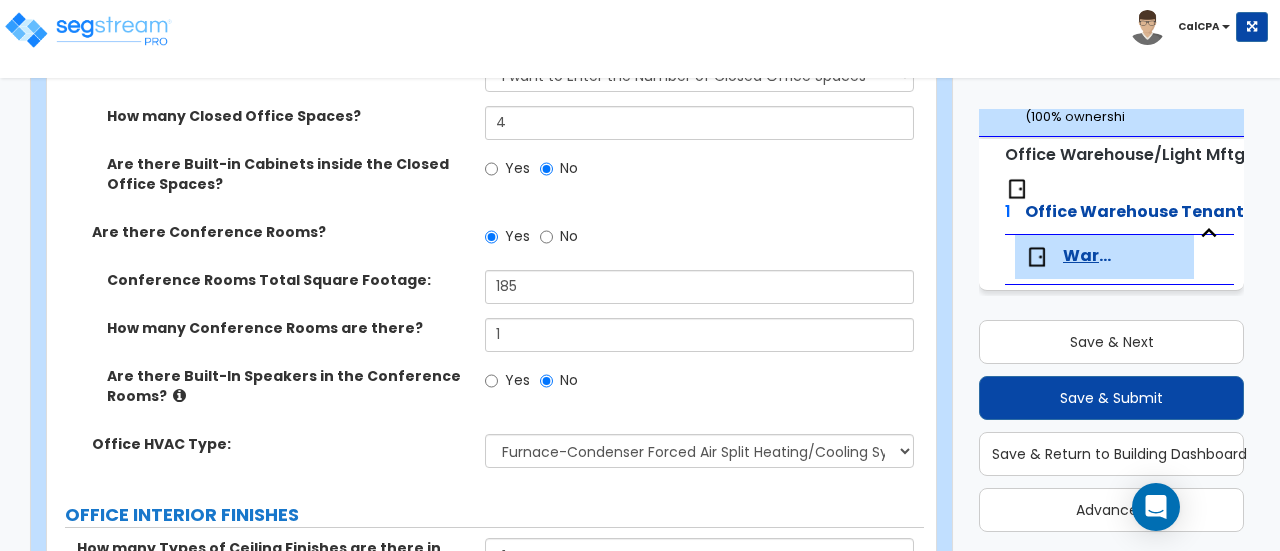 scroll, scrollTop: 1000, scrollLeft: 0, axis: vertical 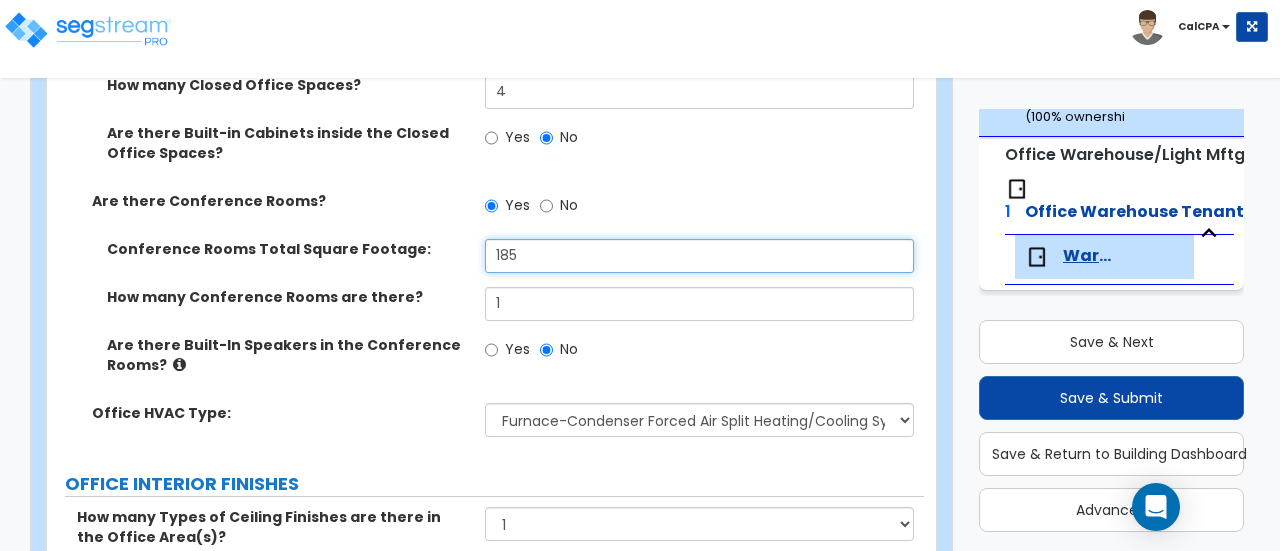 drag, startPoint x: 542, startPoint y: 234, endPoint x: 460, endPoint y: 233, distance: 82.006096 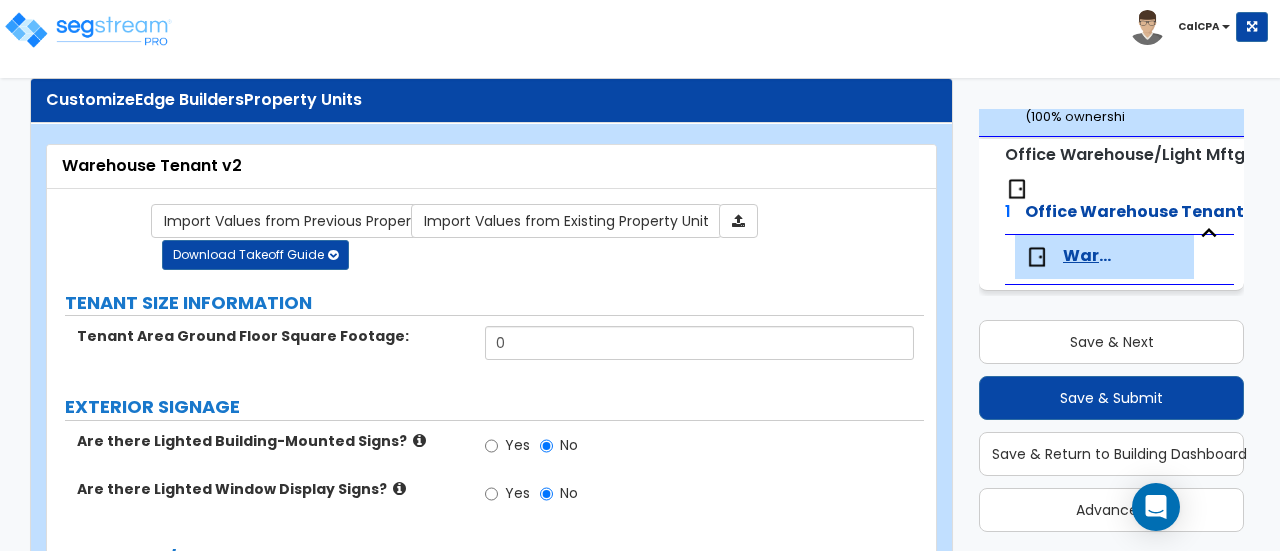 scroll, scrollTop: 0, scrollLeft: 0, axis: both 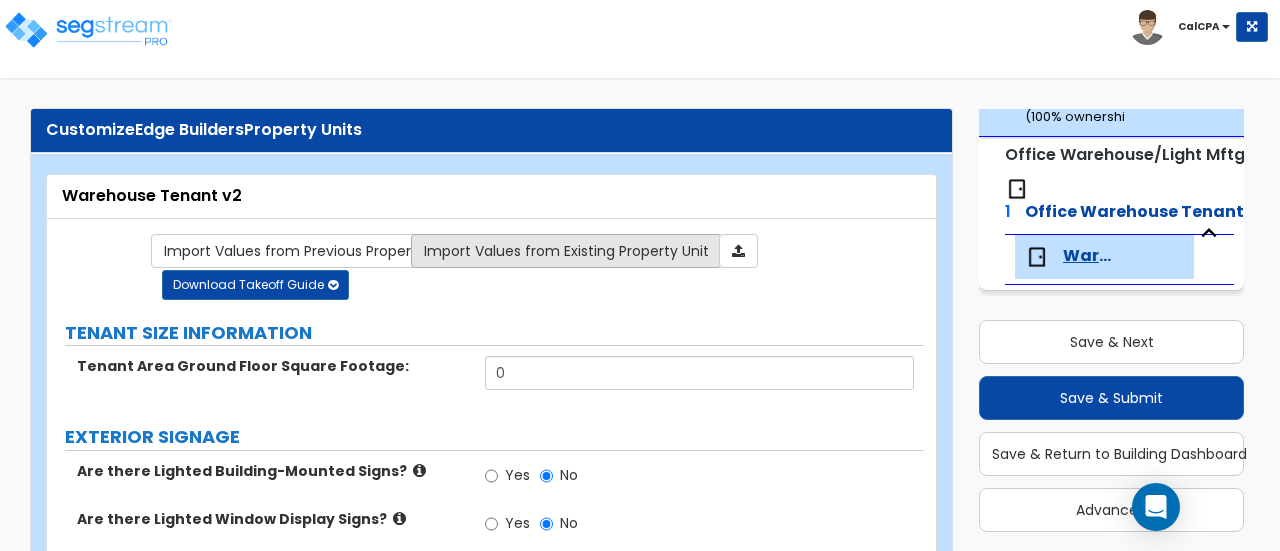type on "208" 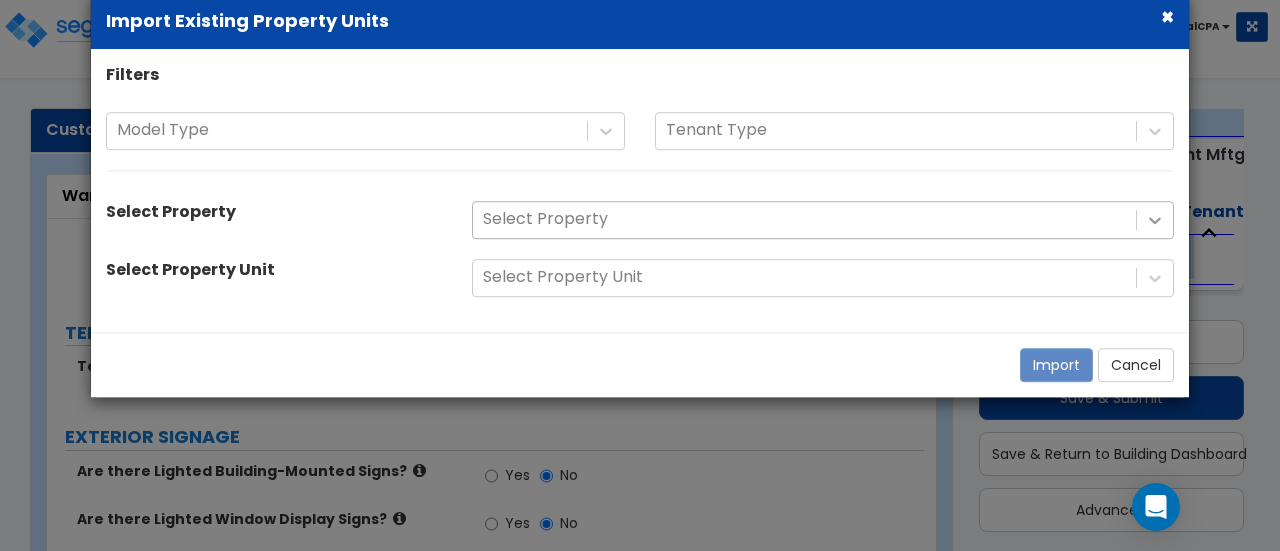 click 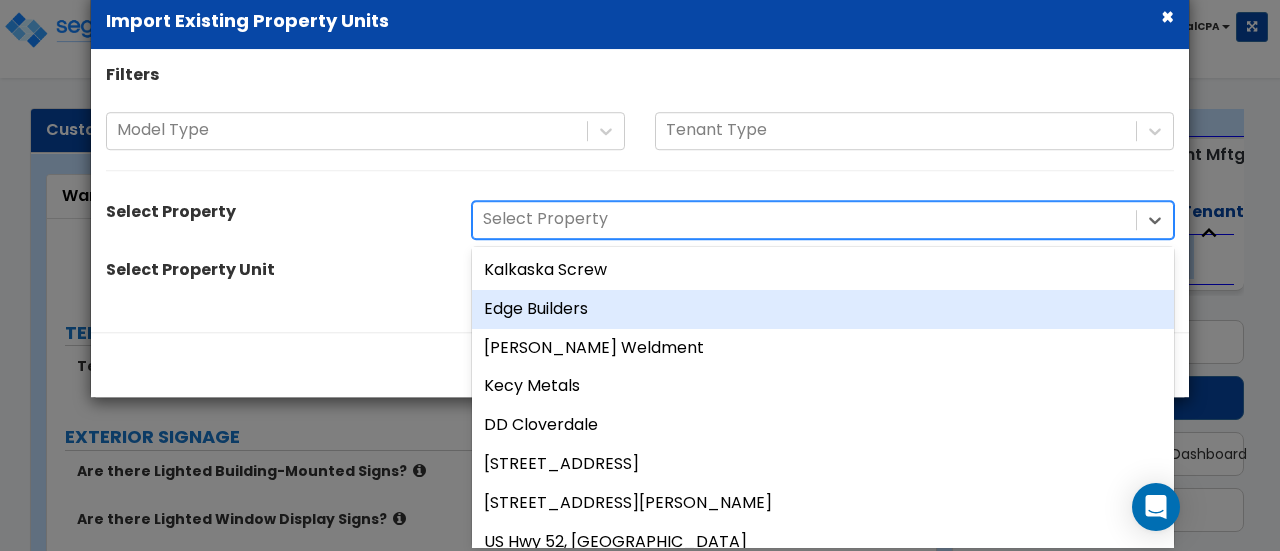 click on "Edge Builders" at bounding box center (823, 309) 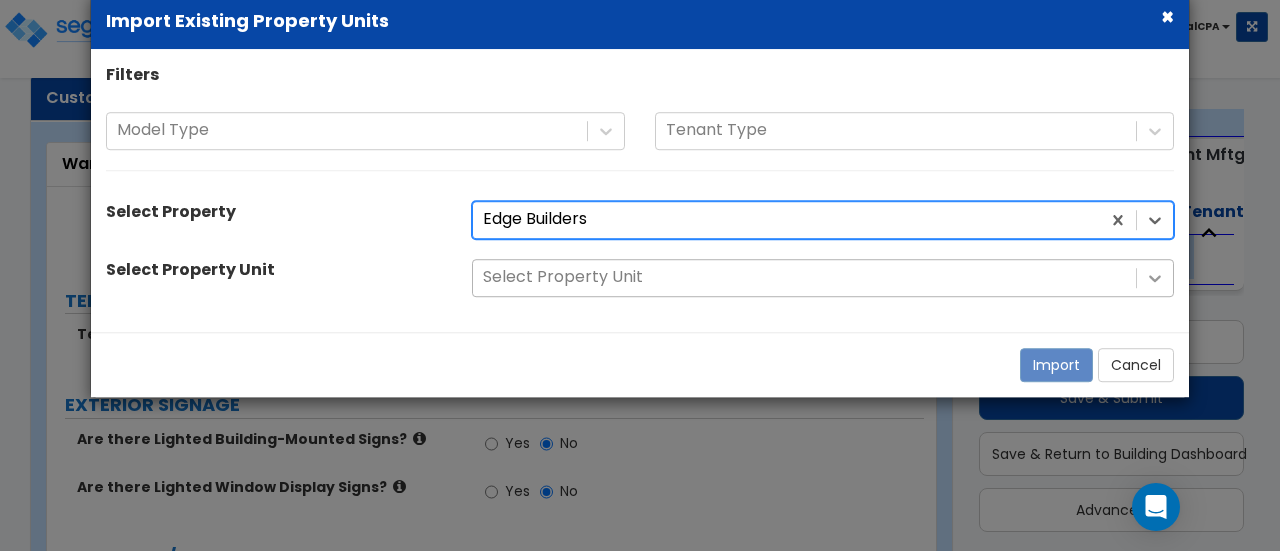 click 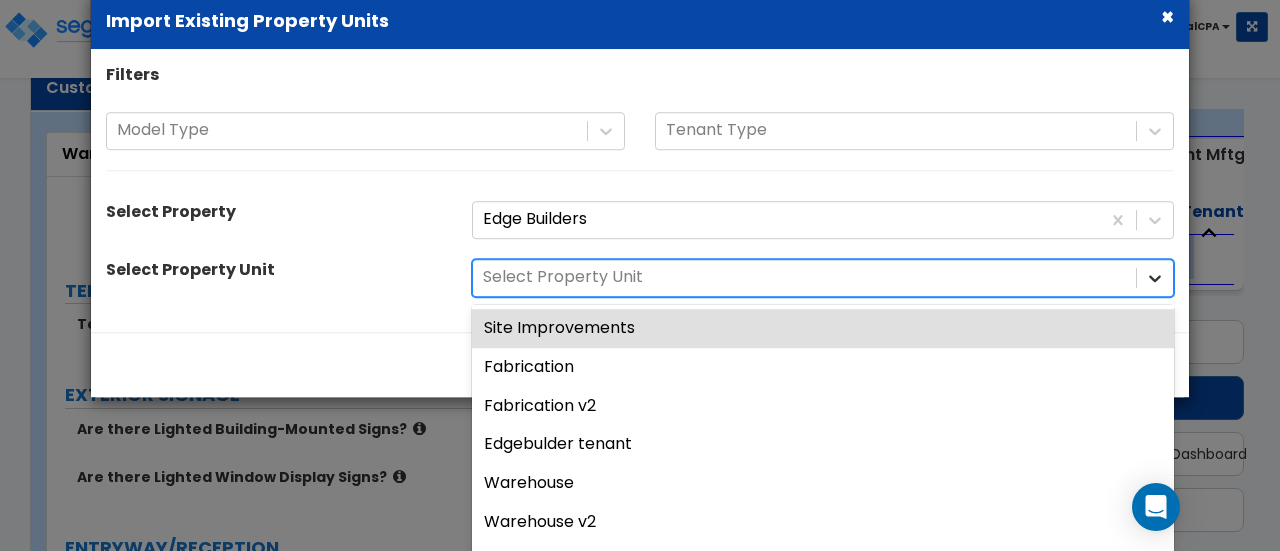 scroll, scrollTop: 42, scrollLeft: 0, axis: vertical 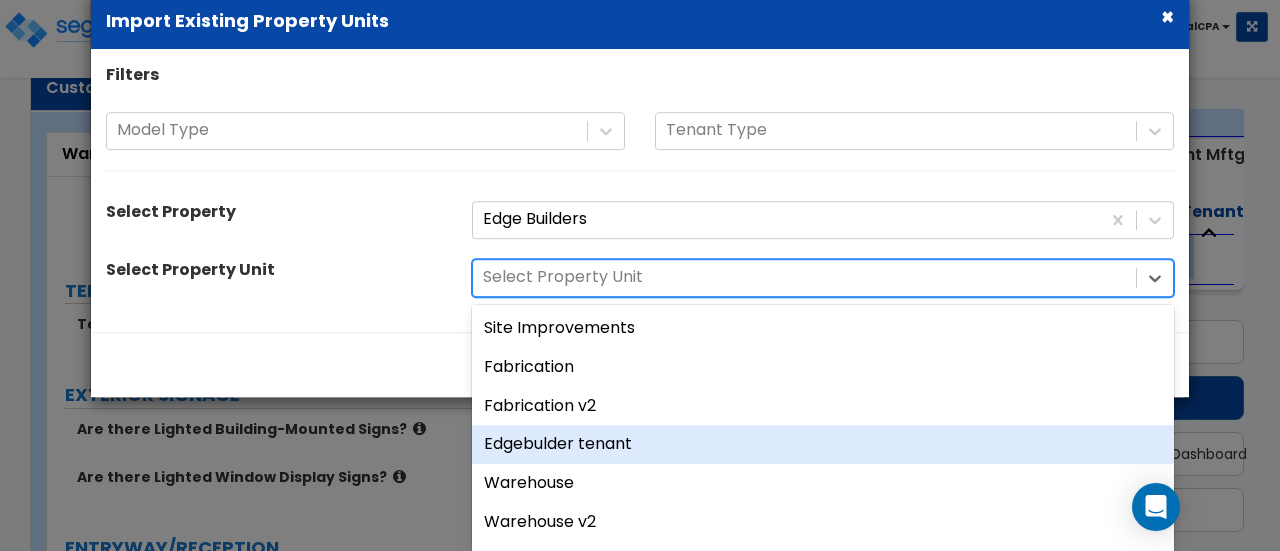 click on "Edgebulder tenant" at bounding box center (823, 445) 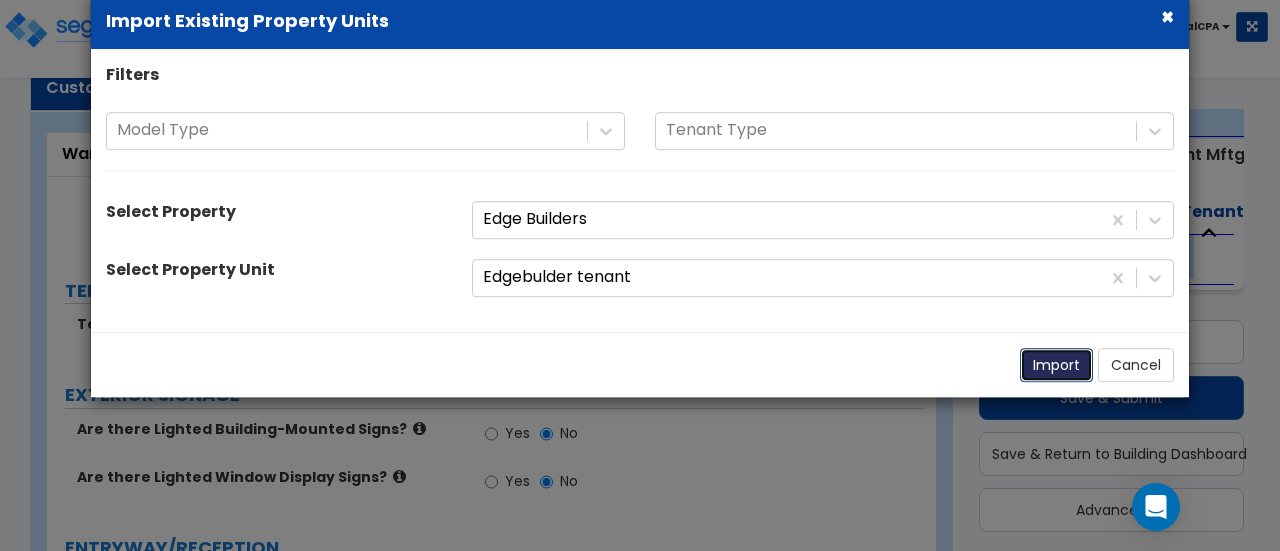 click on "Import" at bounding box center (1056, 365) 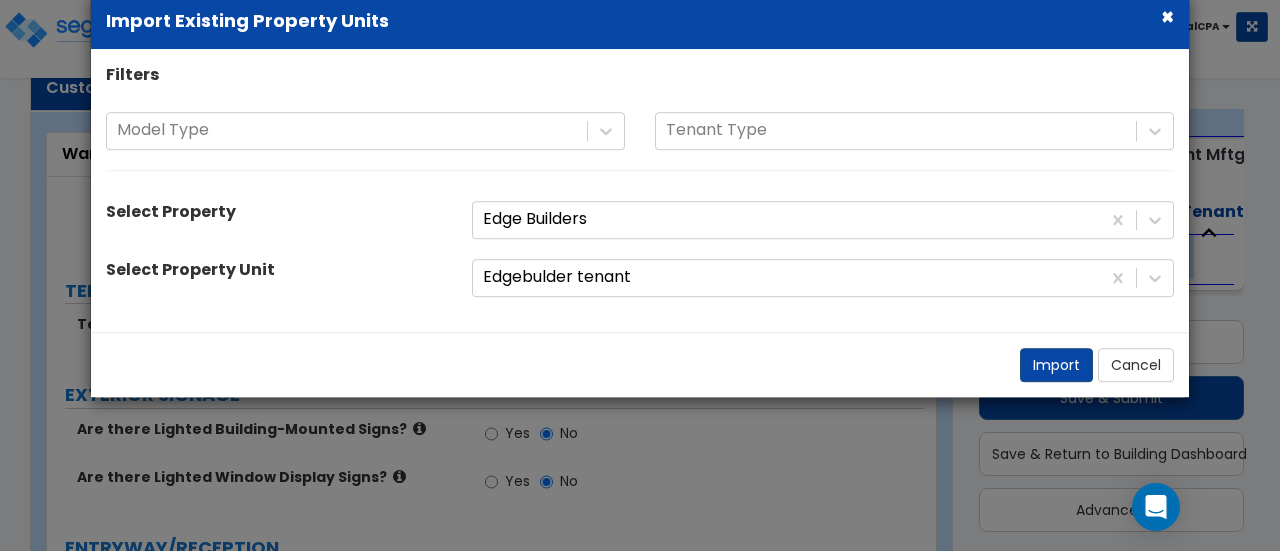 type on "1073" 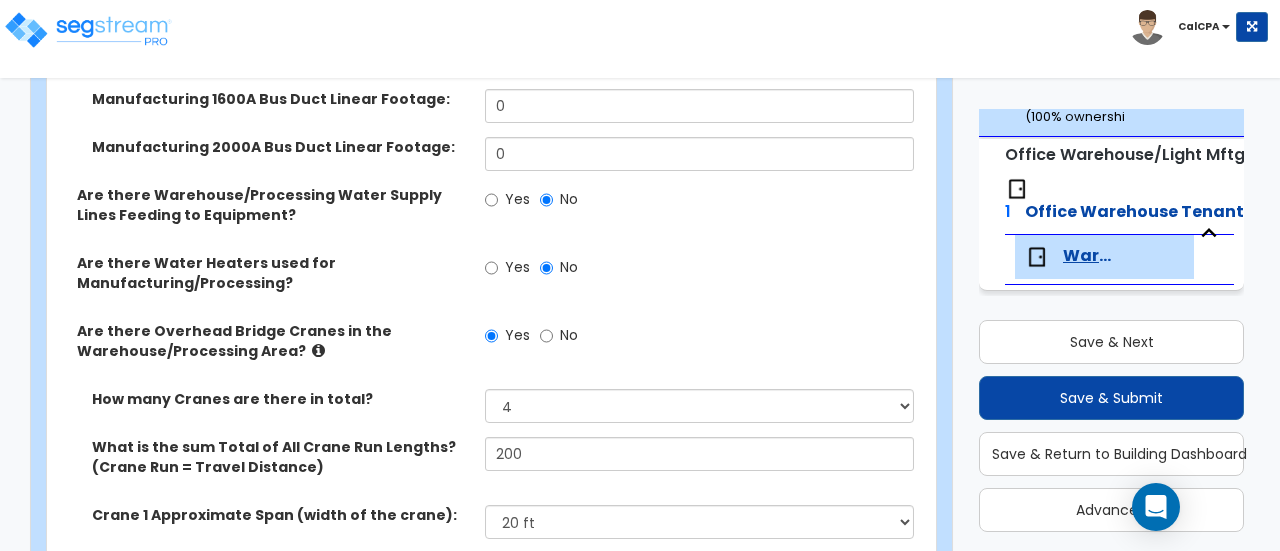 scroll, scrollTop: 7342, scrollLeft: 0, axis: vertical 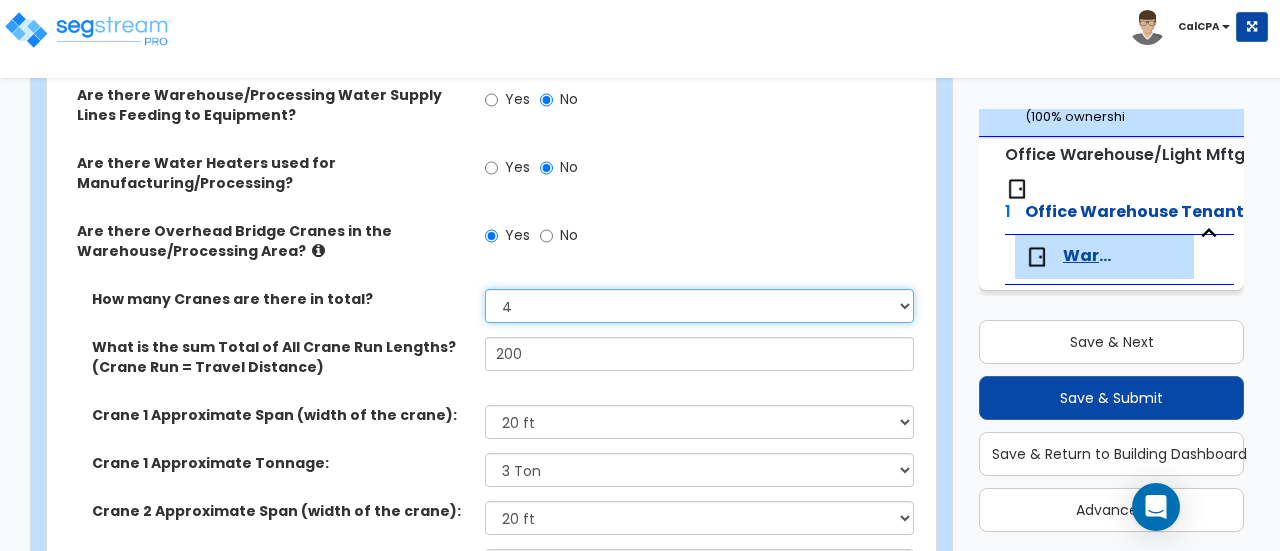 click on "None 1 2 3 4 5" at bounding box center (699, 306) 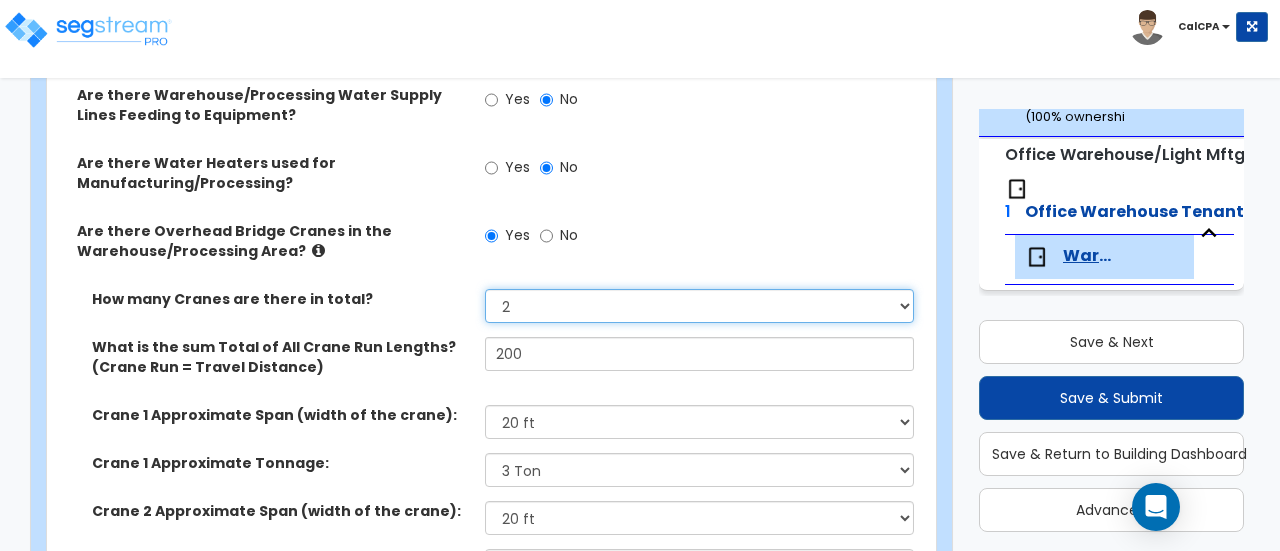 click on "None 1 2 3 4 5" at bounding box center [699, 306] 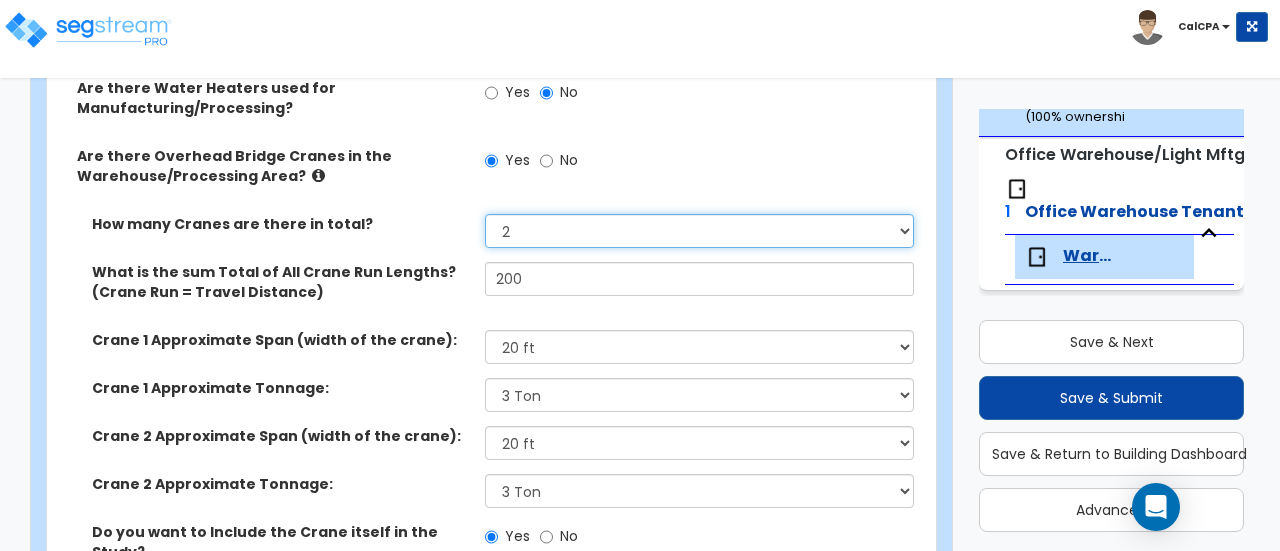 scroll, scrollTop: 7442, scrollLeft: 0, axis: vertical 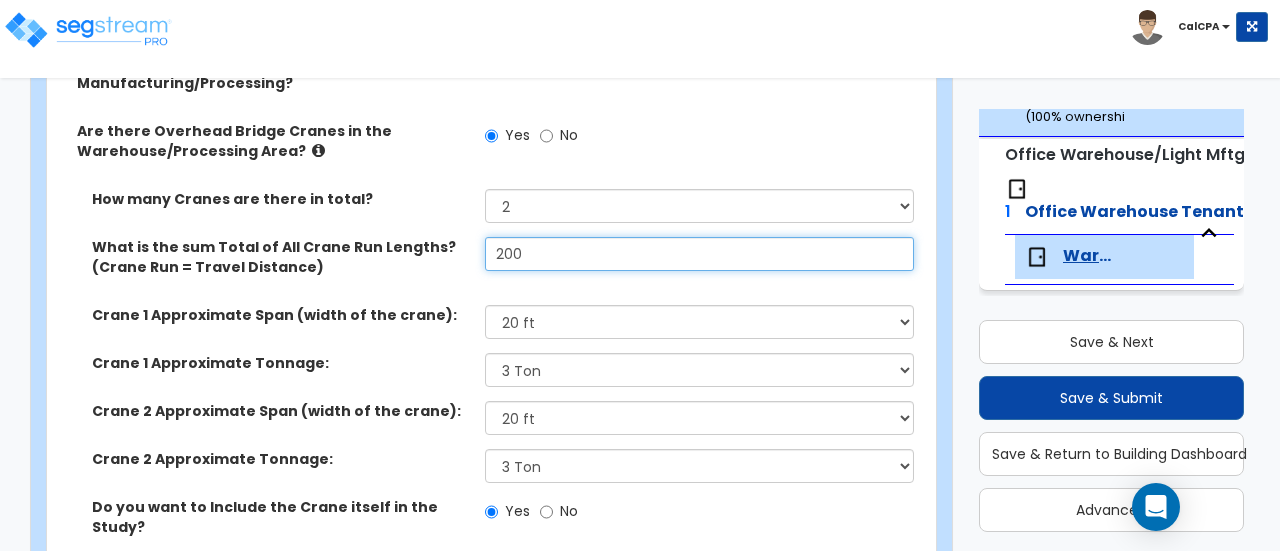 drag, startPoint x: 564, startPoint y: 183, endPoint x: 442, endPoint y: 180, distance: 122.03688 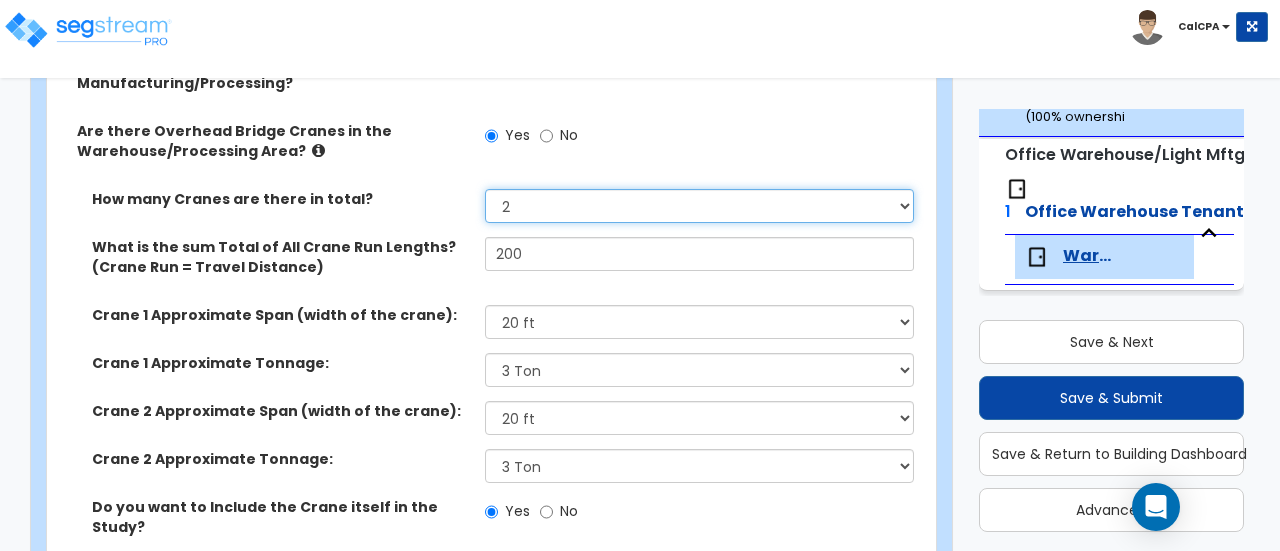 drag, startPoint x: 521, startPoint y: 138, endPoint x: 458, endPoint y: 133, distance: 63.1981 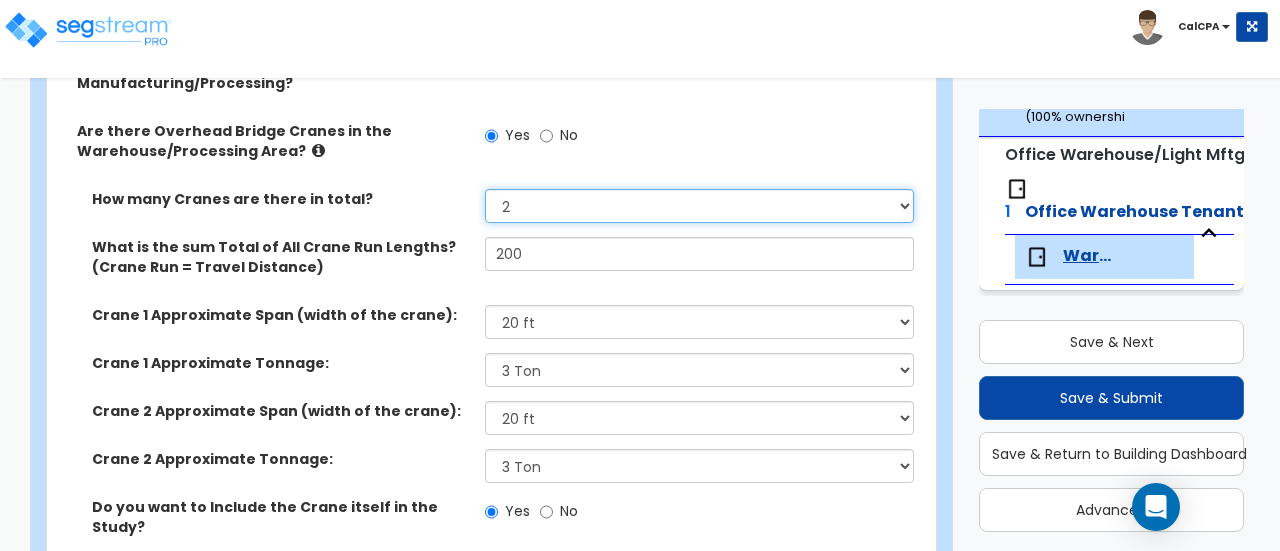 select on "1" 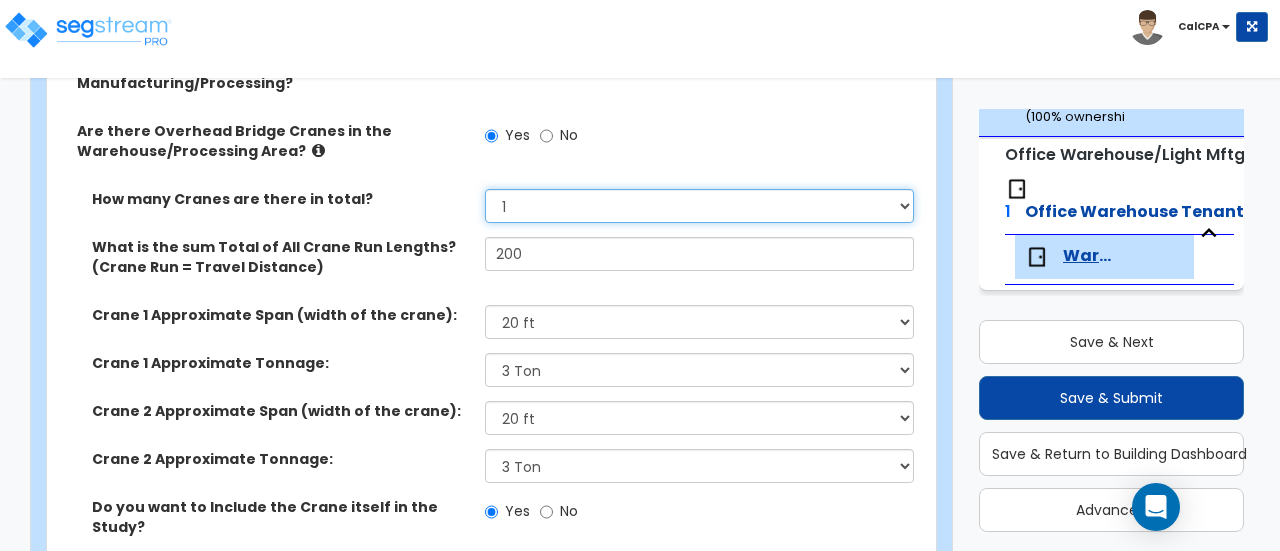 click on "None 1 2 3 4 5" at bounding box center (699, 206) 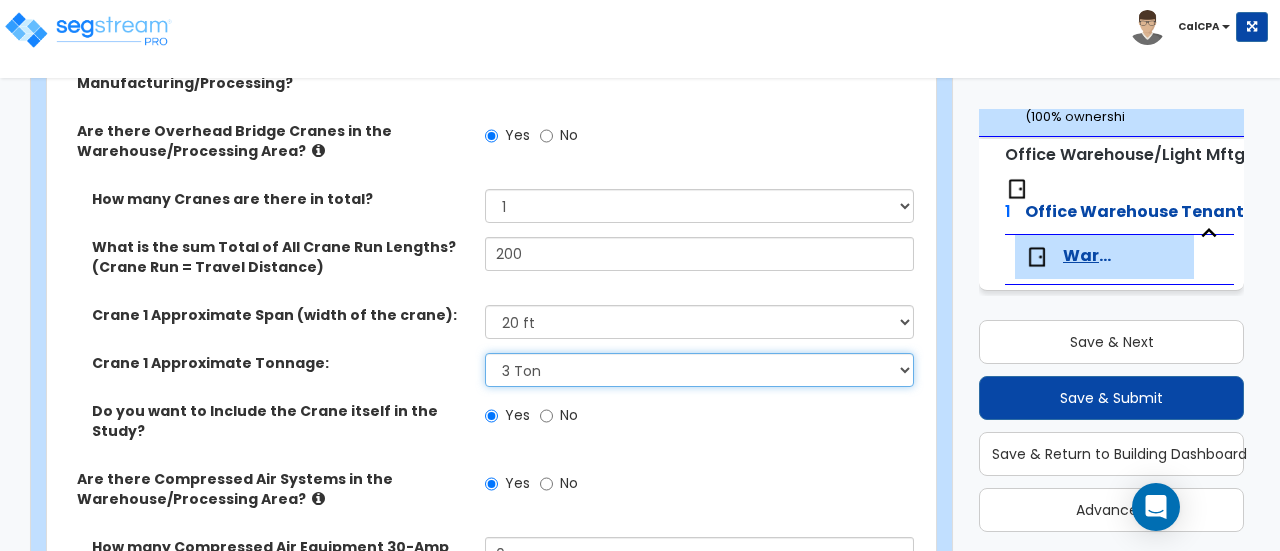 click on "Please Choose One 3 Ton 5 Ton 7.5 Ton 10 Ton 15 Ton" at bounding box center [699, 370] 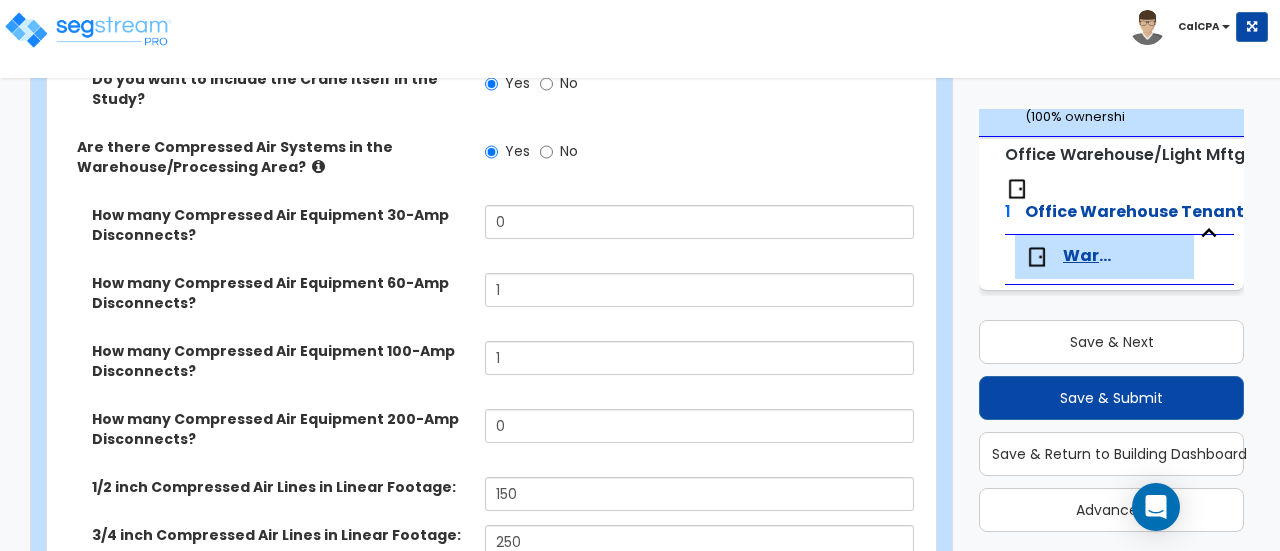 scroll, scrollTop: 7742, scrollLeft: 0, axis: vertical 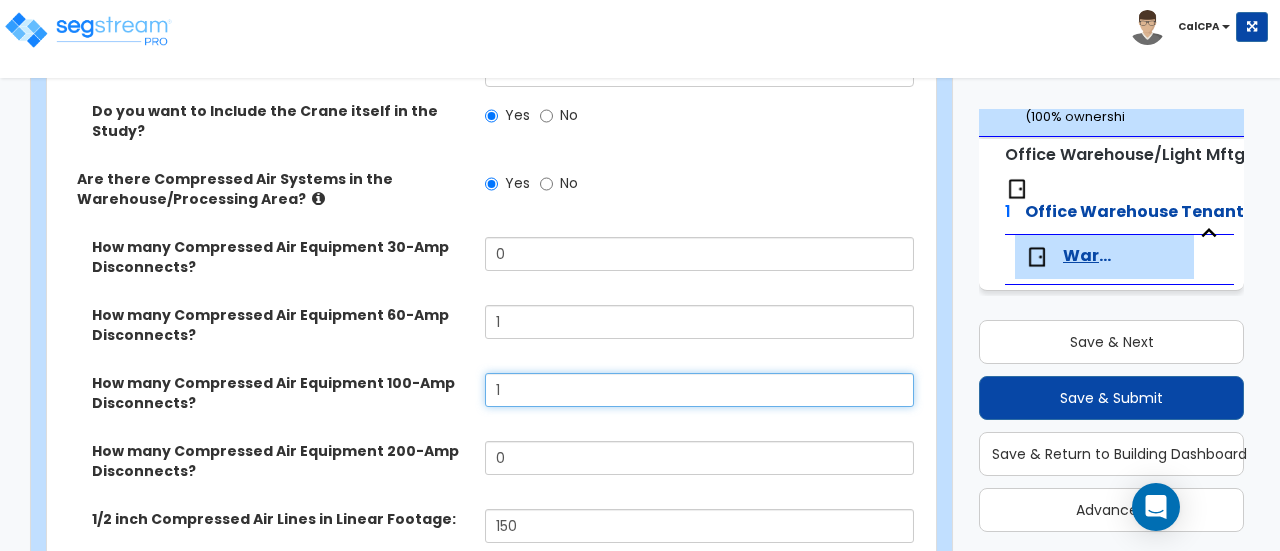 drag, startPoint x: 546, startPoint y: 307, endPoint x: 404, endPoint y: 299, distance: 142.22517 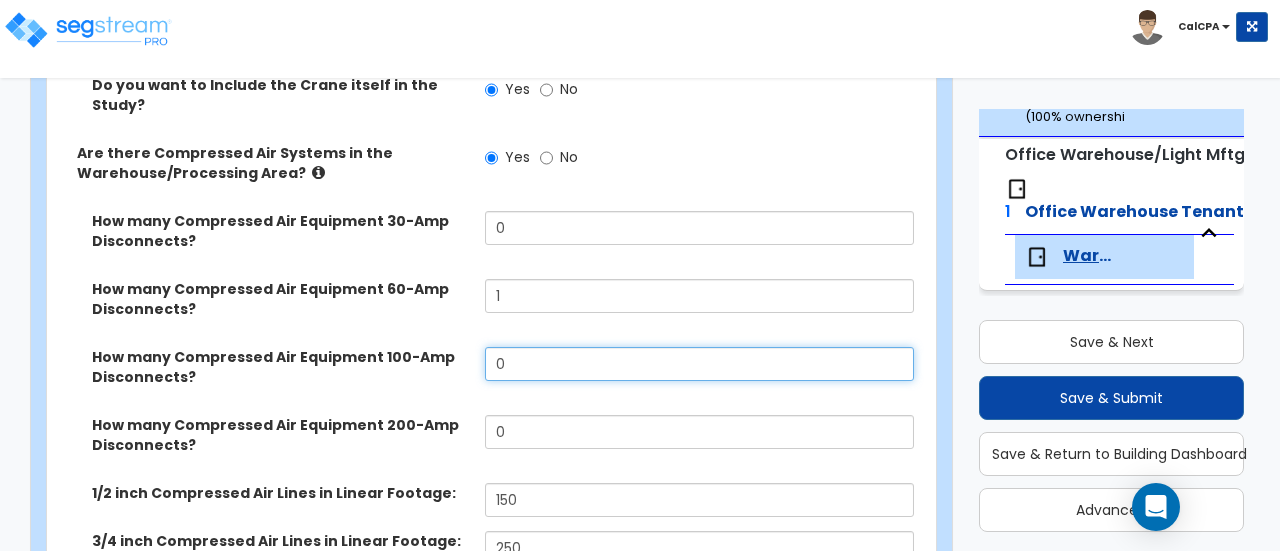 scroll, scrollTop: 7742, scrollLeft: 0, axis: vertical 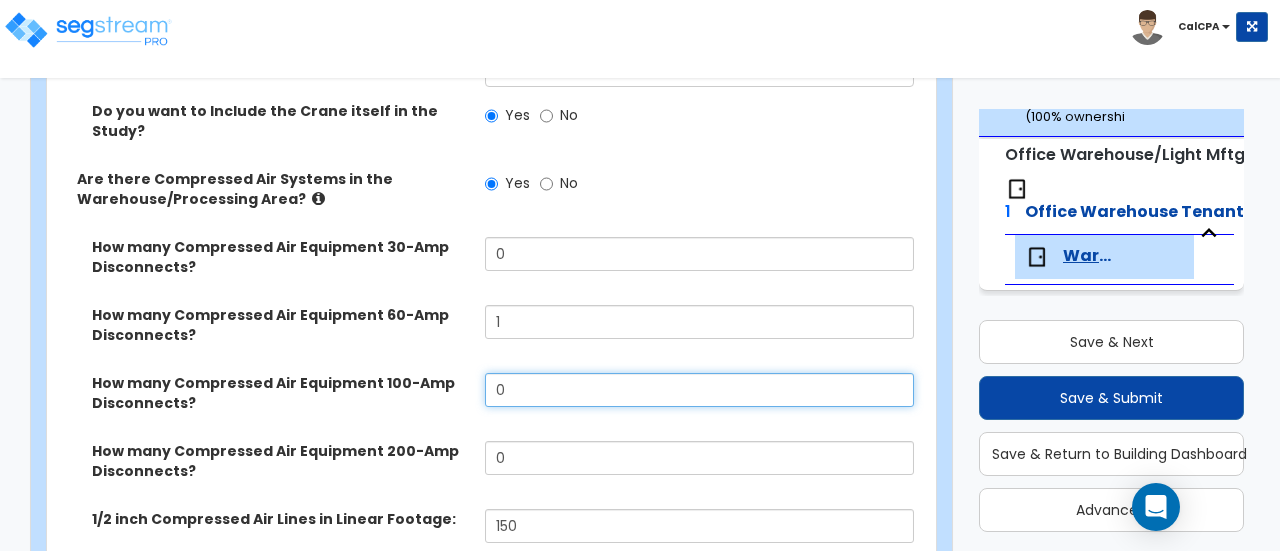 type on "0" 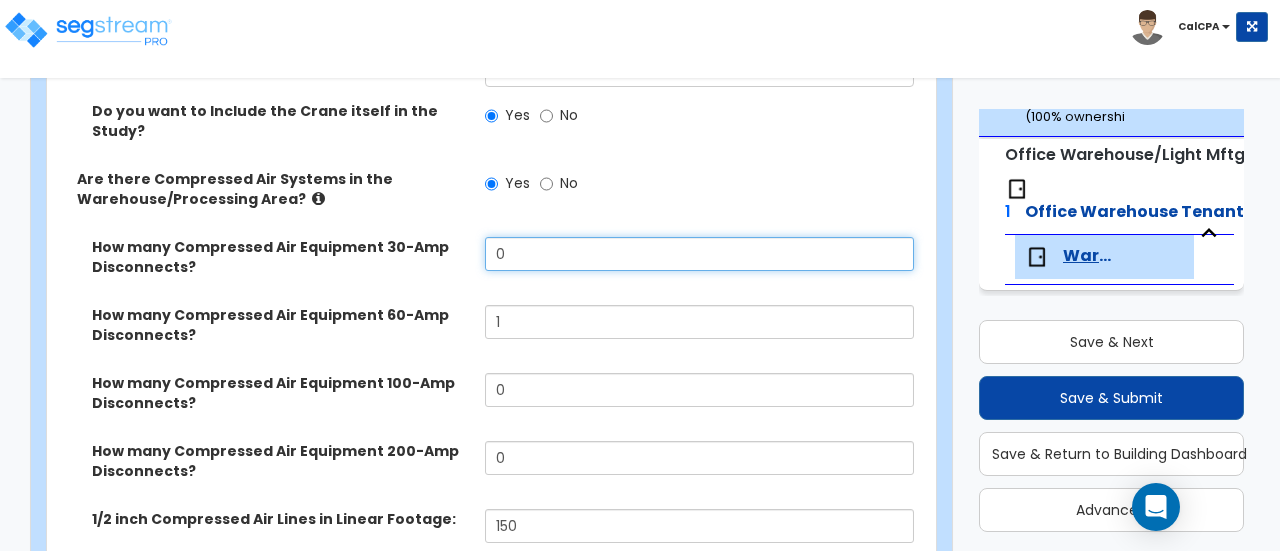 drag, startPoint x: 542, startPoint y: 170, endPoint x: 361, endPoint y: 151, distance: 181.9945 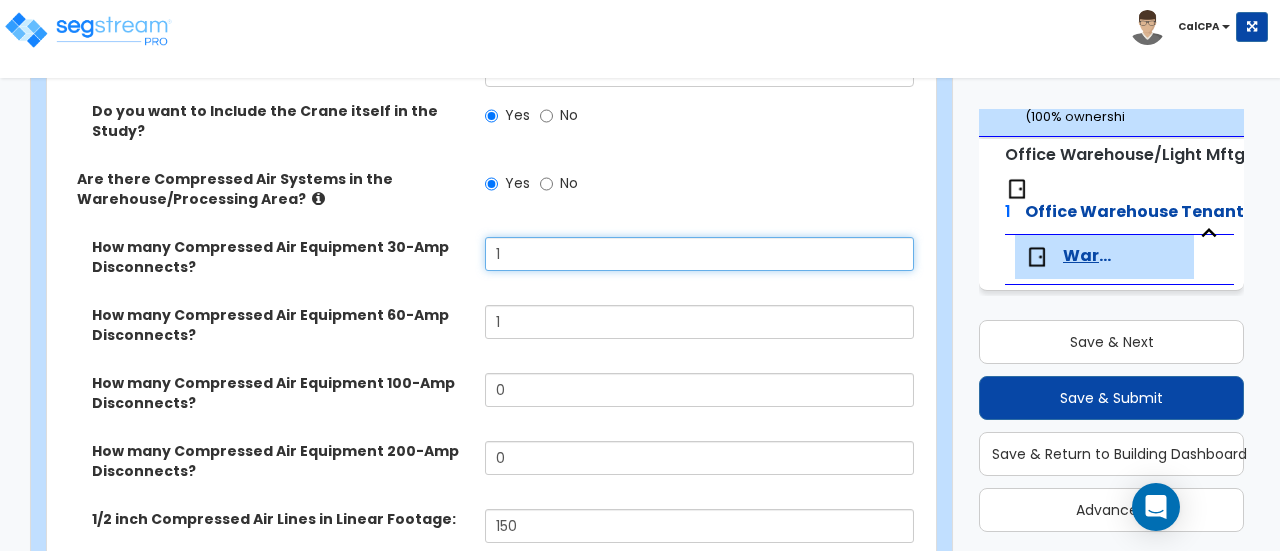 type on "1" 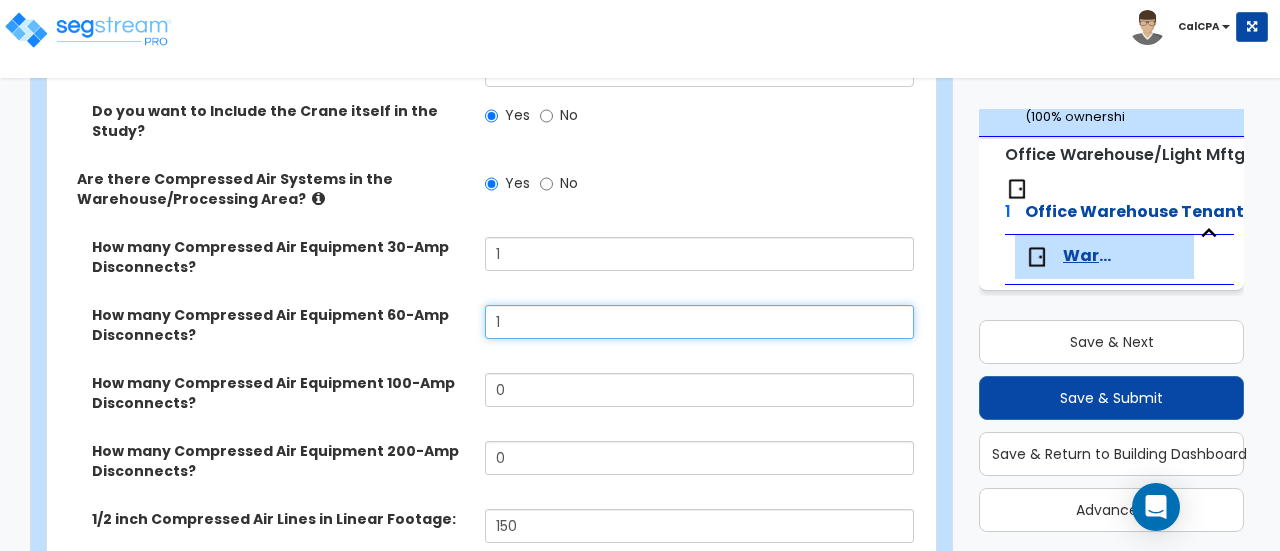 drag, startPoint x: 540, startPoint y: 233, endPoint x: 403, endPoint y: 231, distance: 137.0146 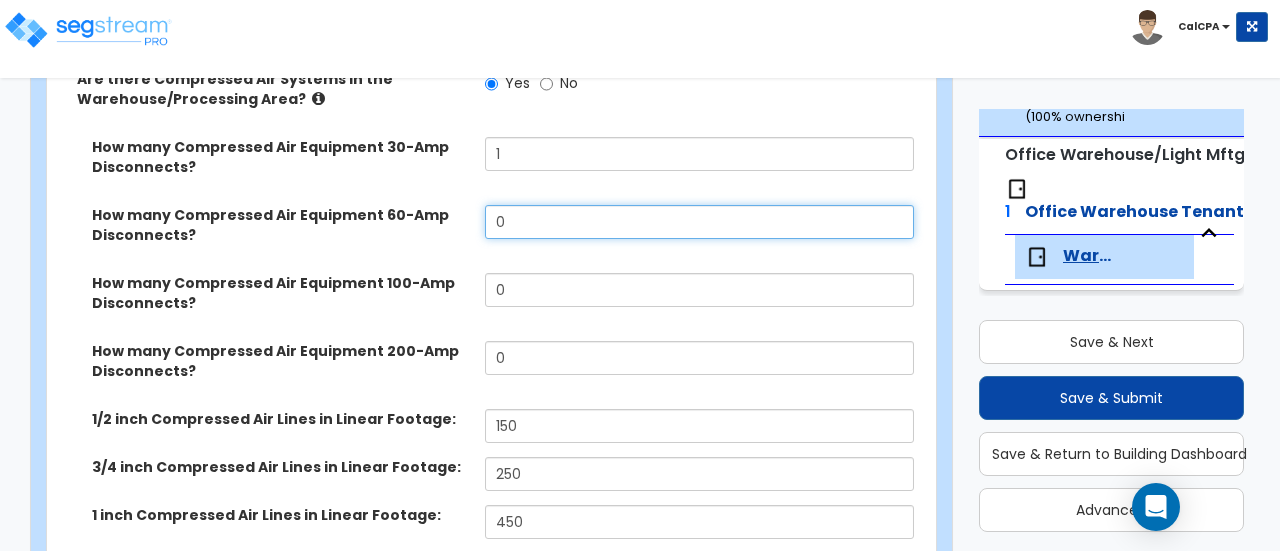 scroll, scrollTop: 7942, scrollLeft: 0, axis: vertical 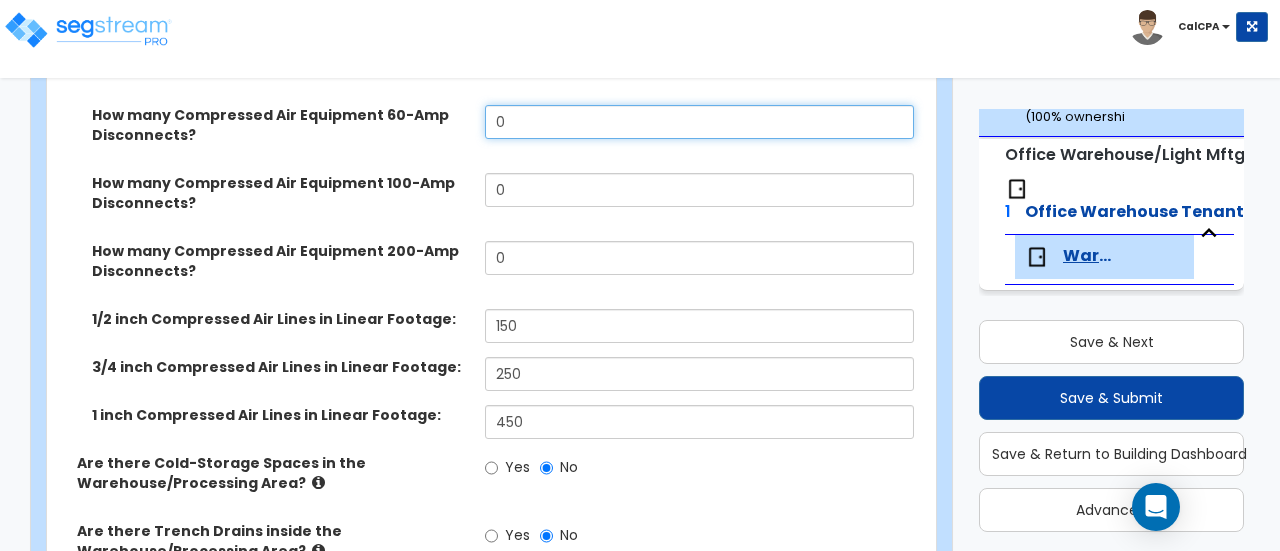 type on "0" 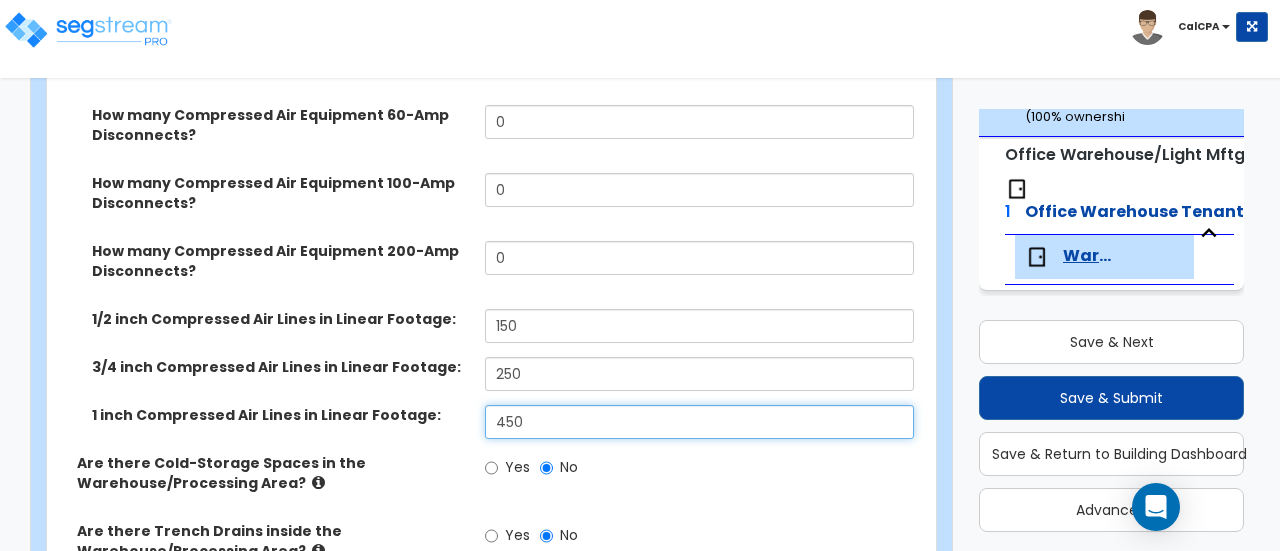 drag, startPoint x: 554, startPoint y: 343, endPoint x: 447, endPoint y: 343, distance: 107 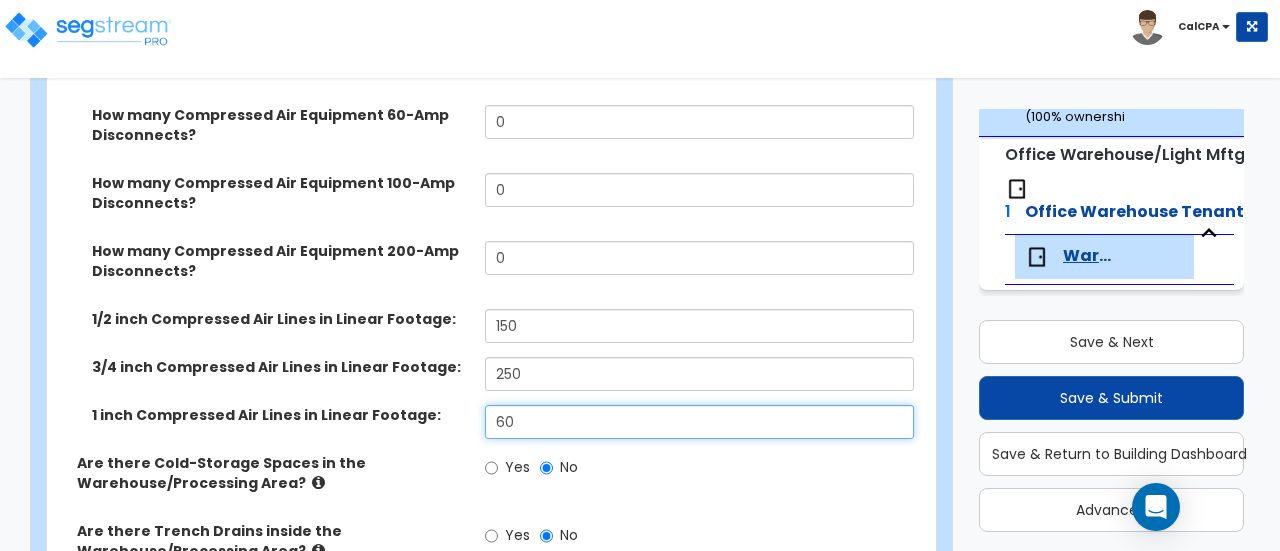 type on "60" 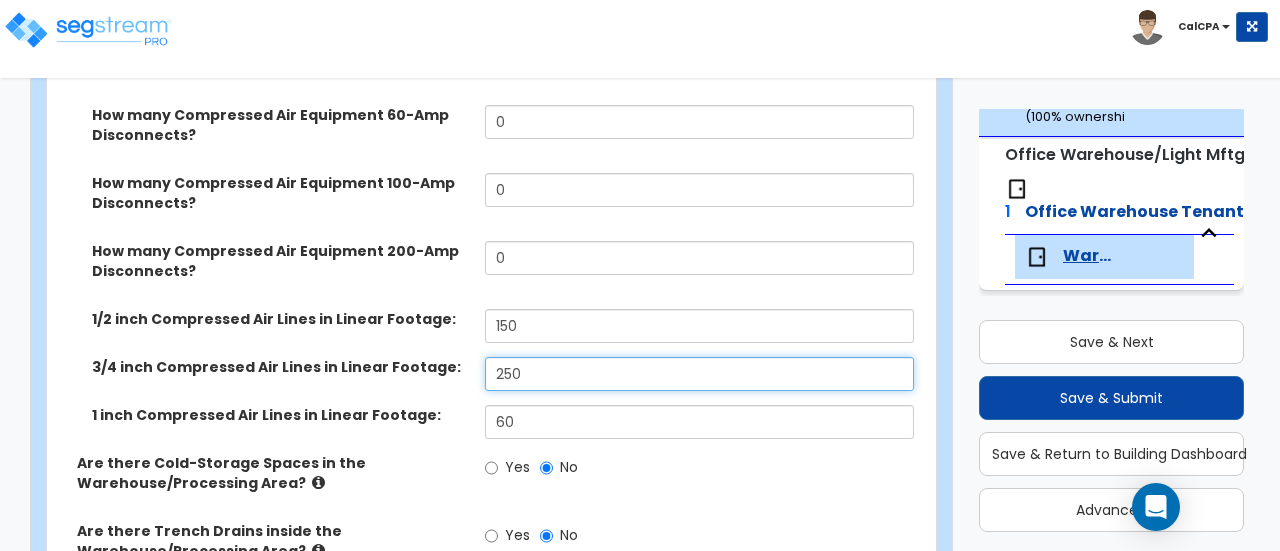 drag, startPoint x: 582, startPoint y: 292, endPoint x: 347, endPoint y: 280, distance: 235.30618 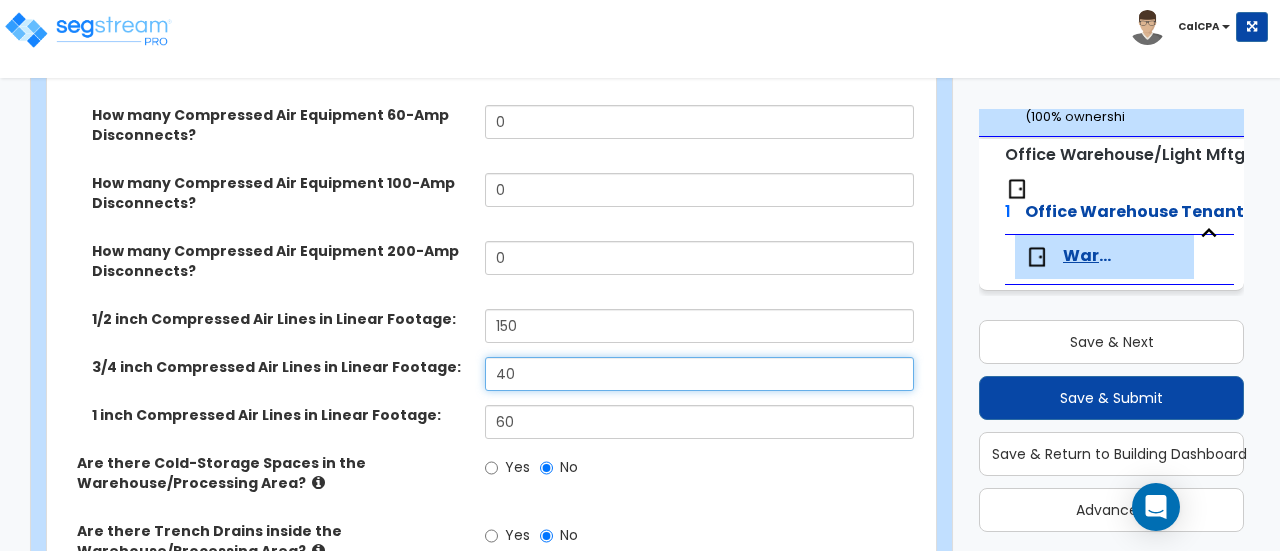 type on "40" 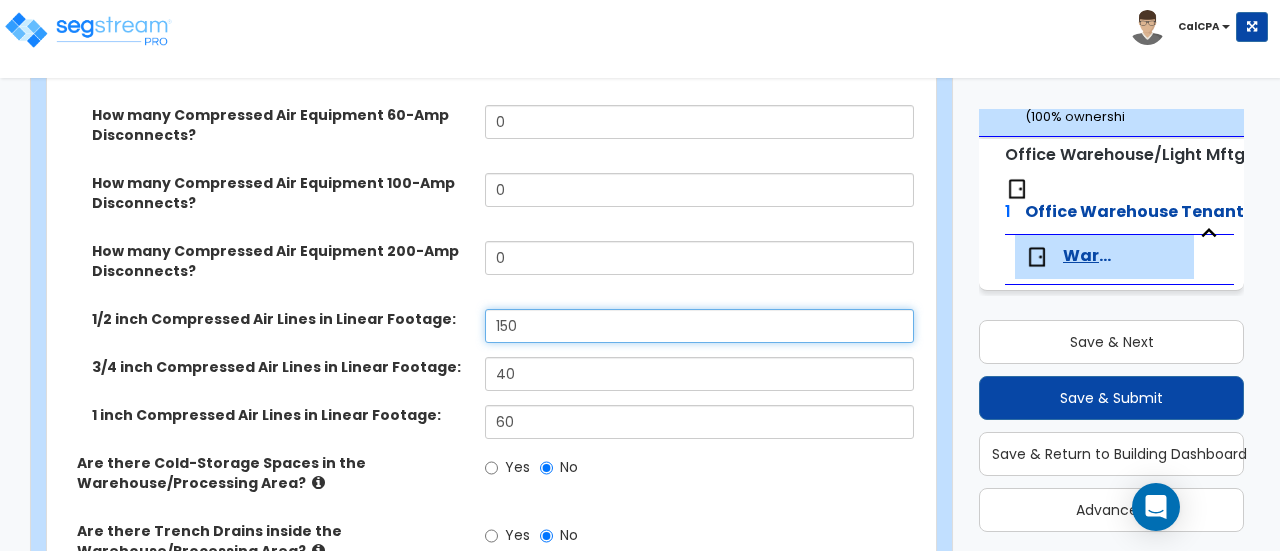 drag, startPoint x: 537, startPoint y: 242, endPoint x: 424, endPoint y: 231, distance: 113.534134 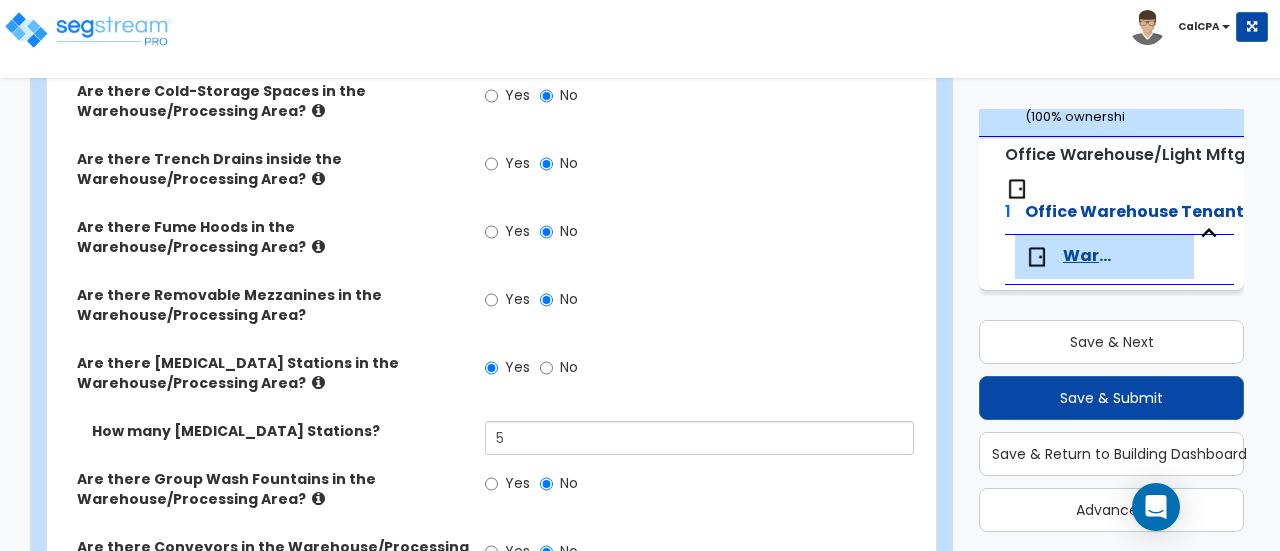 scroll, scrollTop: 8342, scrollLeft: 0, axis: vertical 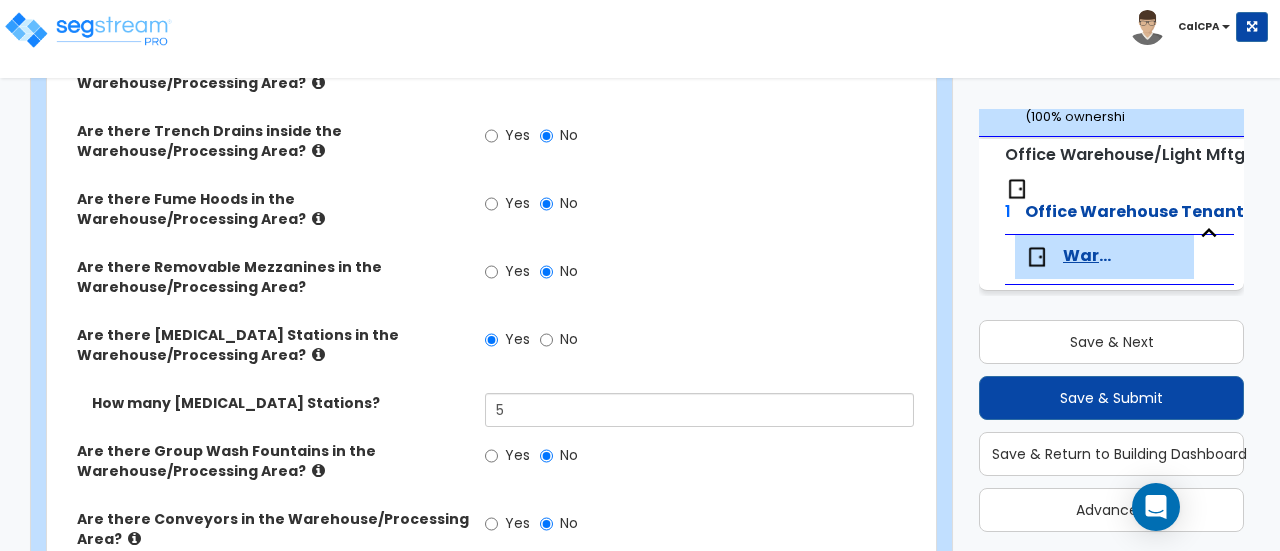 type on "30" 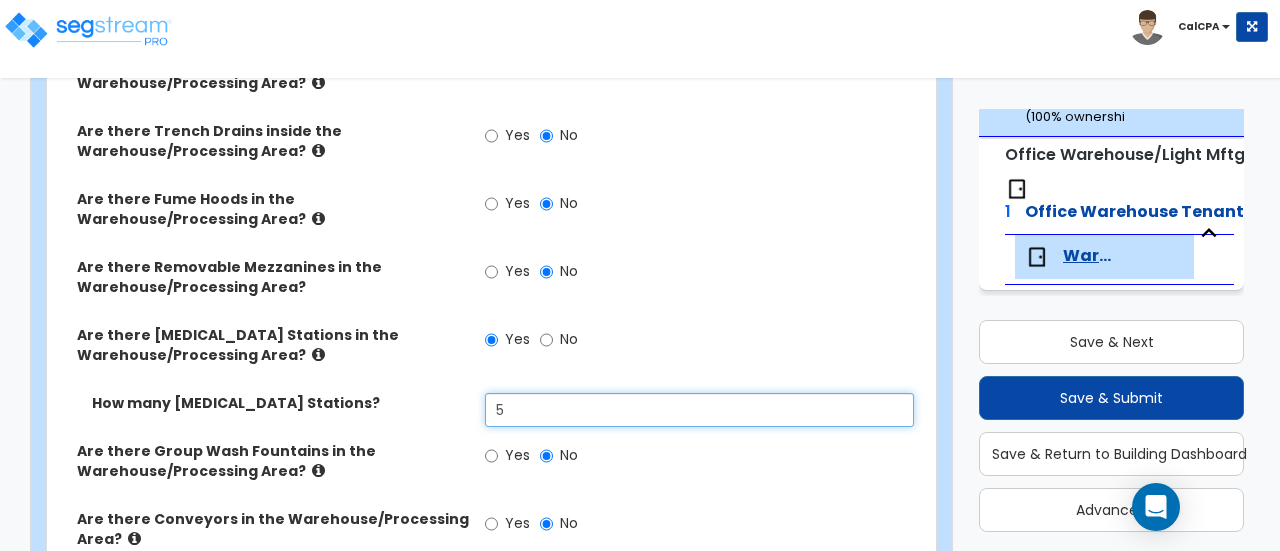 drag, startPoint x: 543, startPoint y: 325, endPoint x: 399, endPoint y: 305, distance: 145.38225 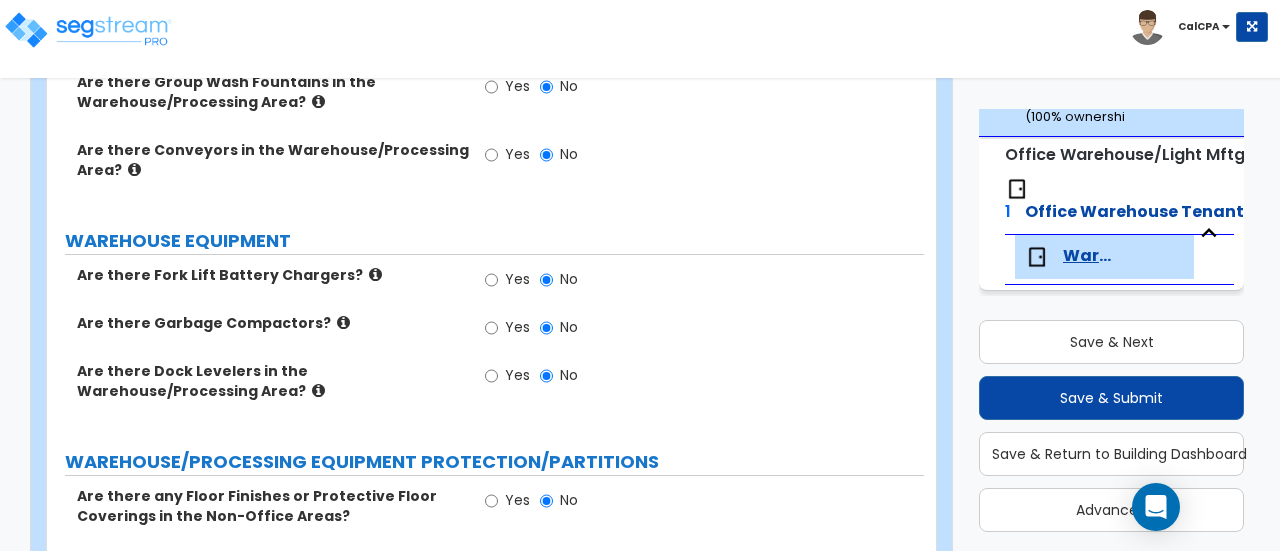 scroll, scrollTop: 8742, scrollLeft: 0, axis: vertical 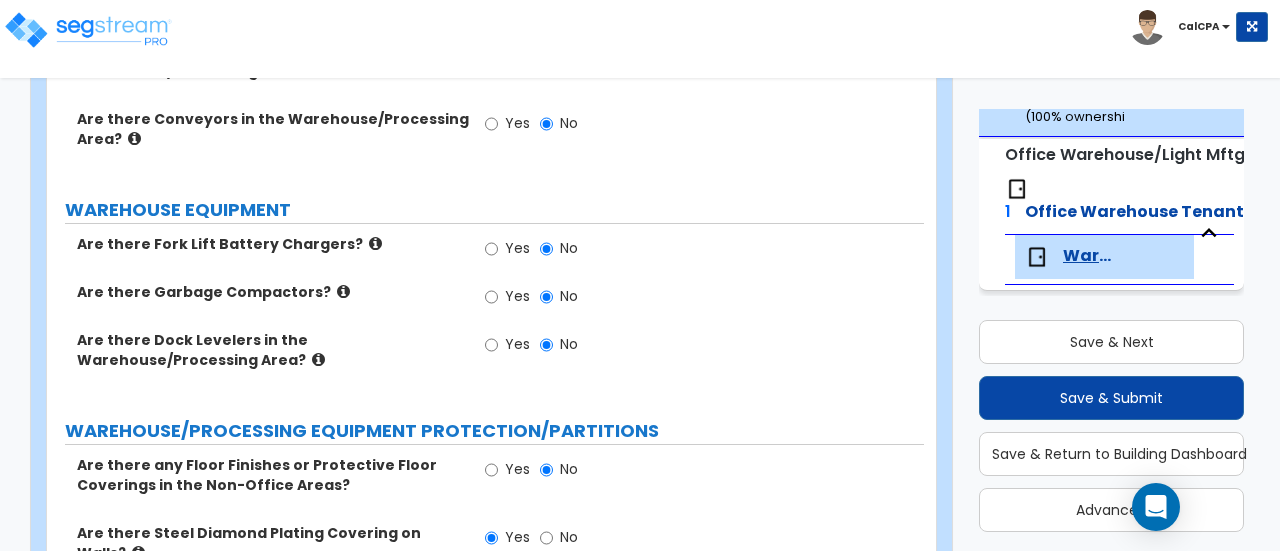 type on "3" 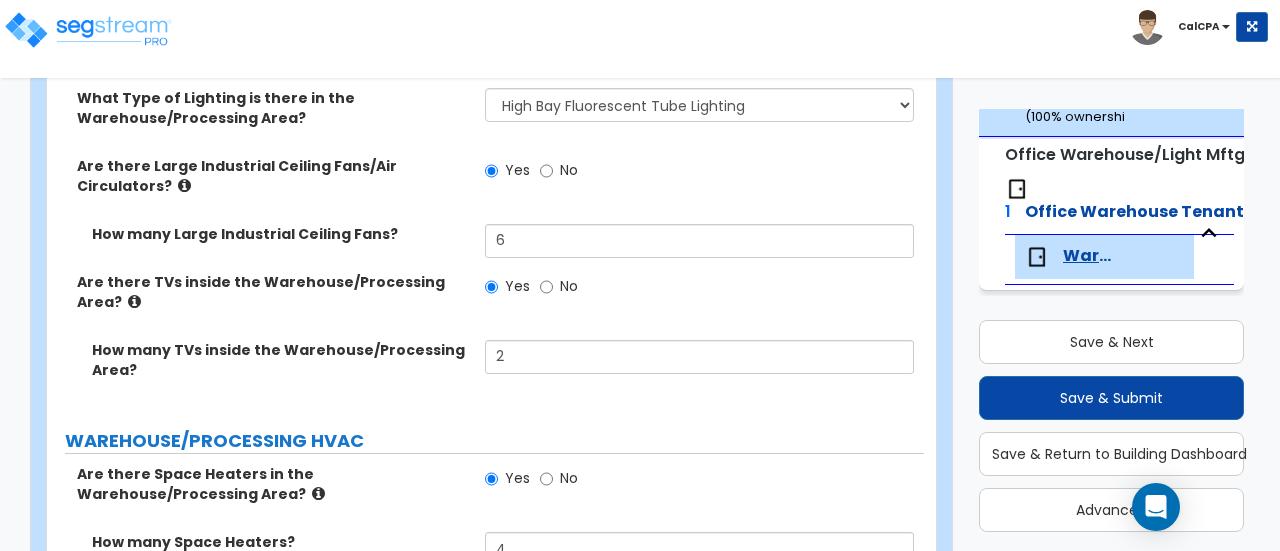 scroll, scrollTop: 9742, scrollLeft: 0, axis: vertical 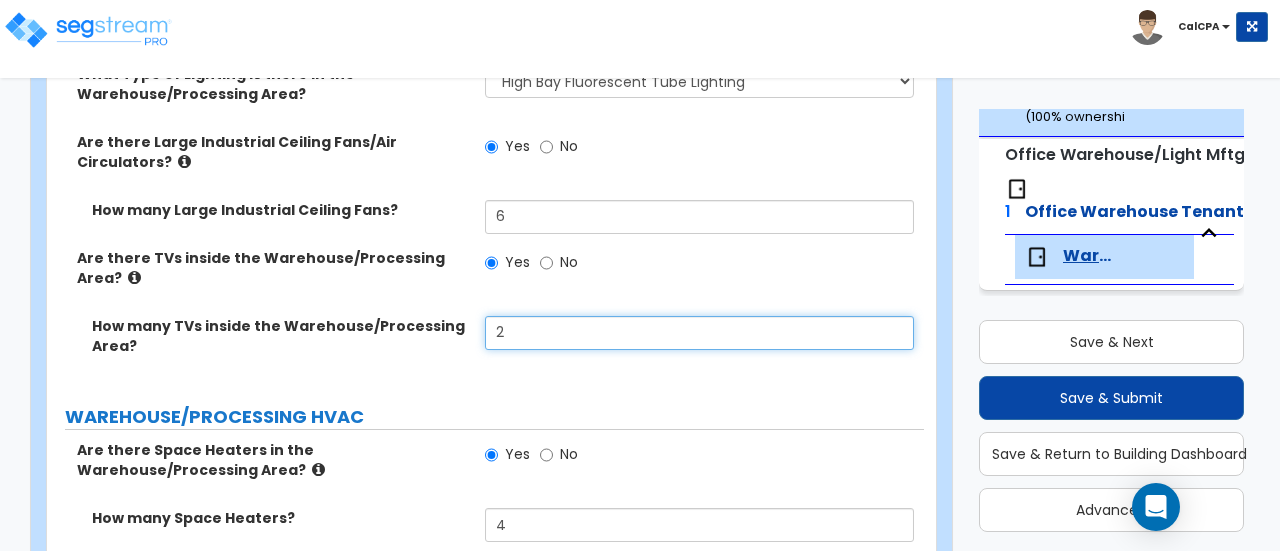 drag, startPoint x: 540, startPoint y: 217, endPoint x: 484, endPoint y: 225, distance: 56.568542 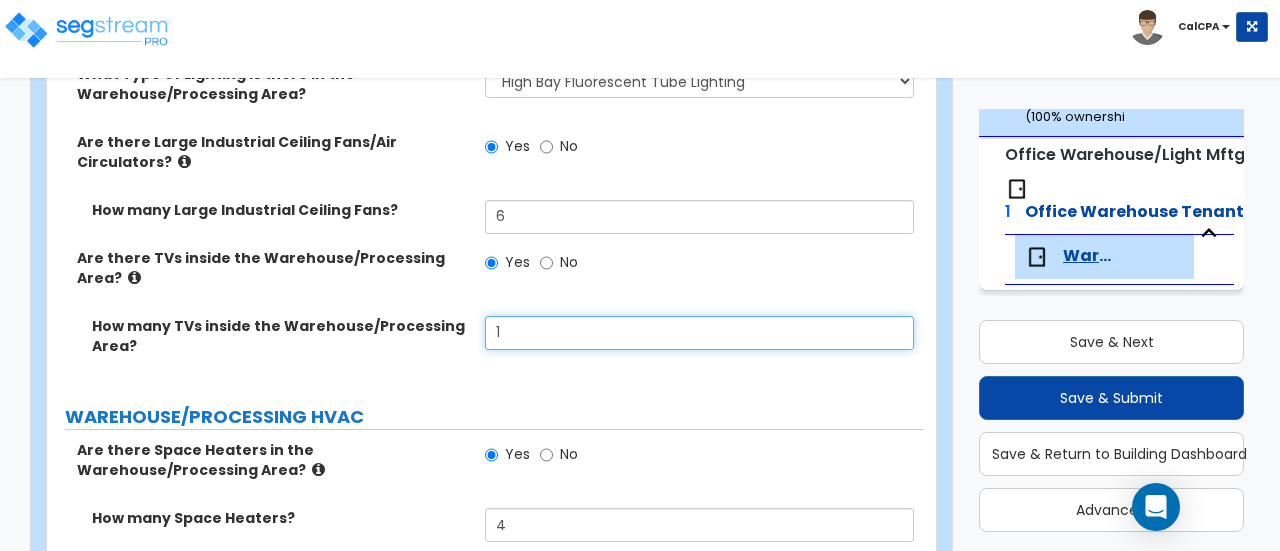 scroll, scrollTop: 9842, scrollLeft: 0, axis: vertical 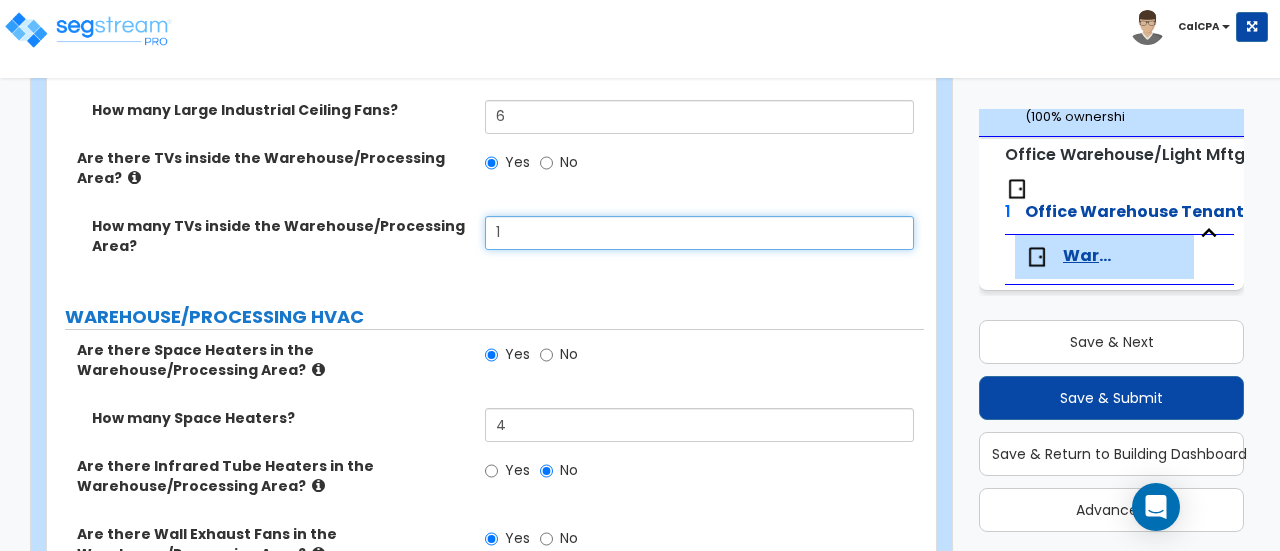 type on "1" 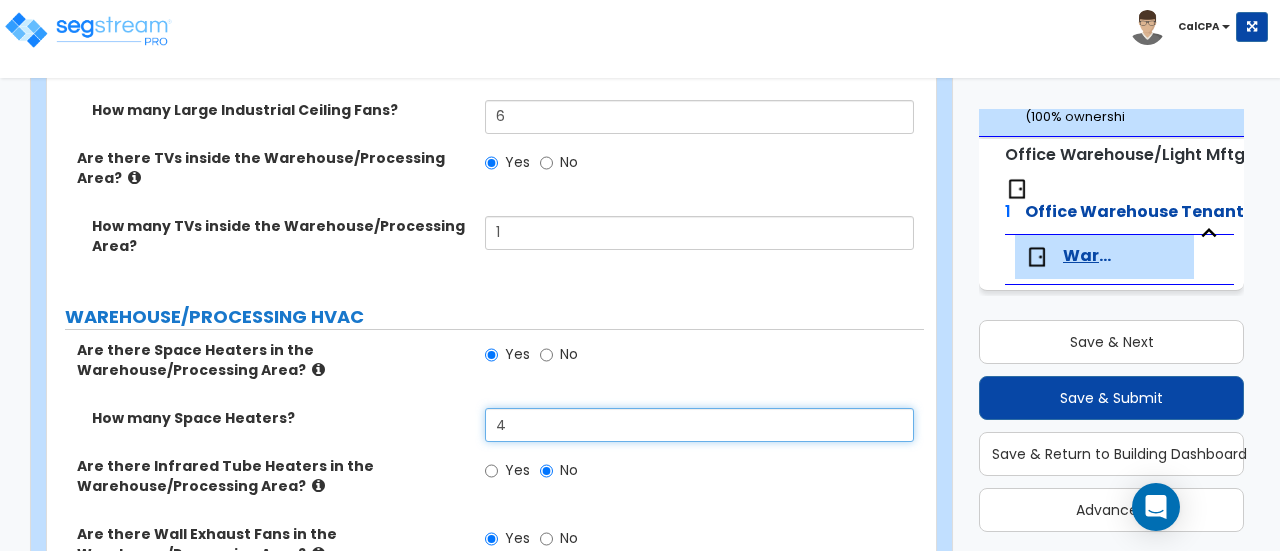 drag, startPoint x: 542, startPoint y: 323, endPoint x: 468, endPoint y: 323, distance: 74 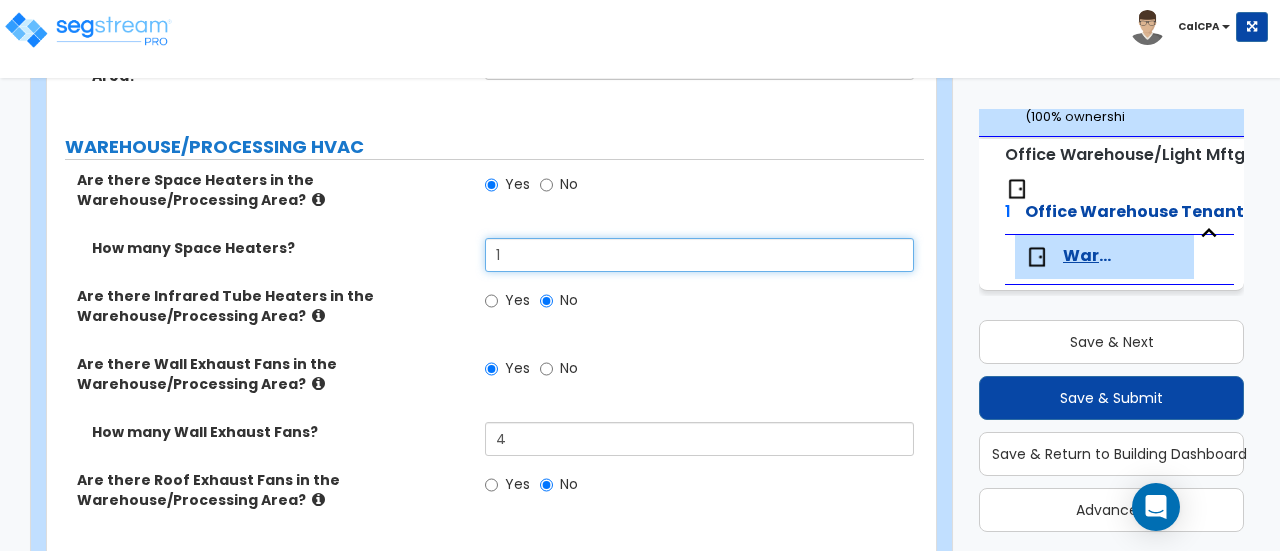 scroll, scrollTop: 10042, scrollLeft: 0, axis: vertical 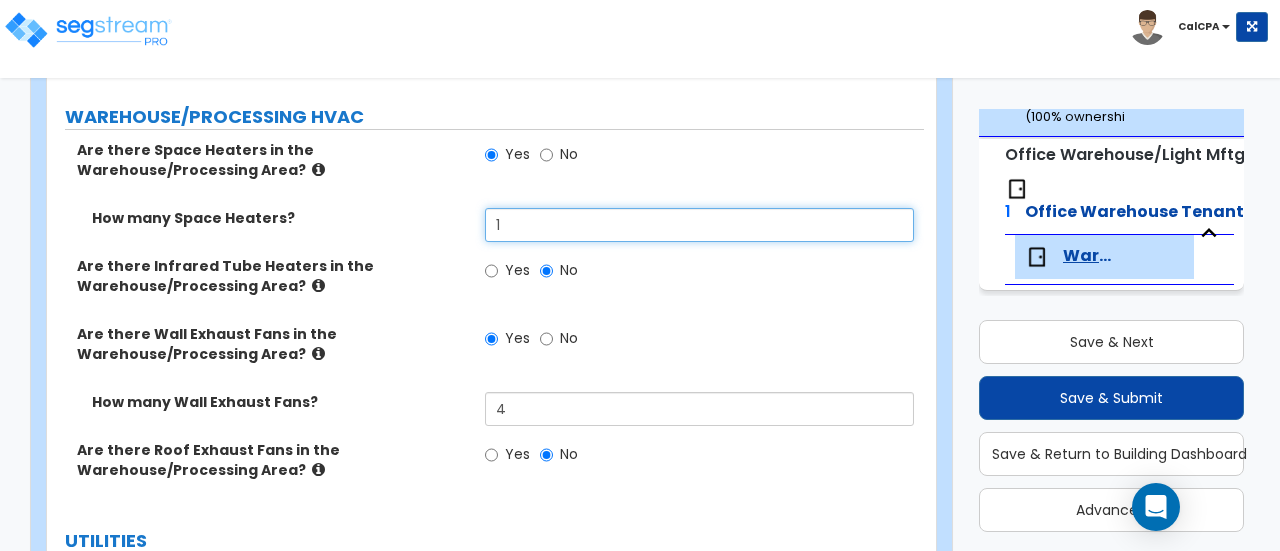 type on "1" 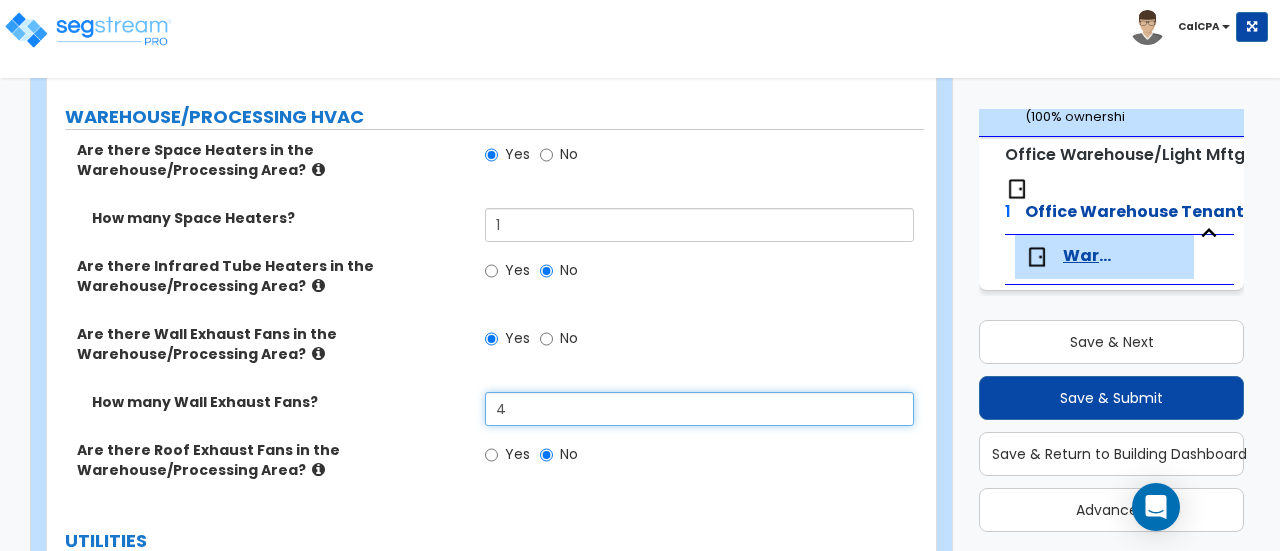 drag, startPoint x: 518, startPoint y: 303, endPoint x: 451, endPoint y: 293, distance: 67.74216 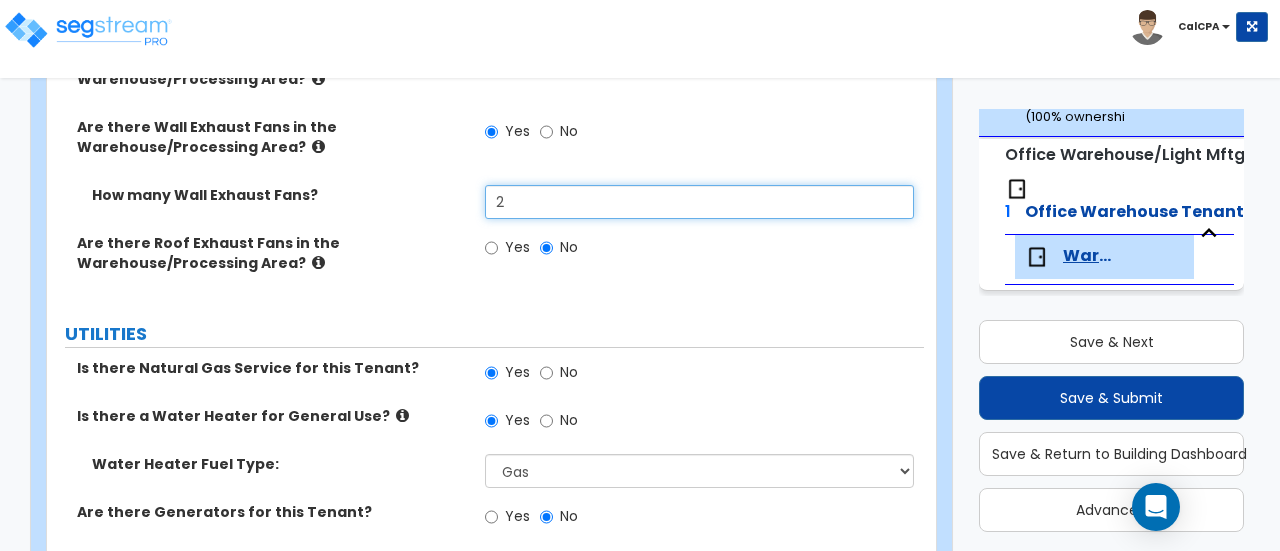scroll, scrollTop: 10251, scrollLeft: 0, axis: vertical 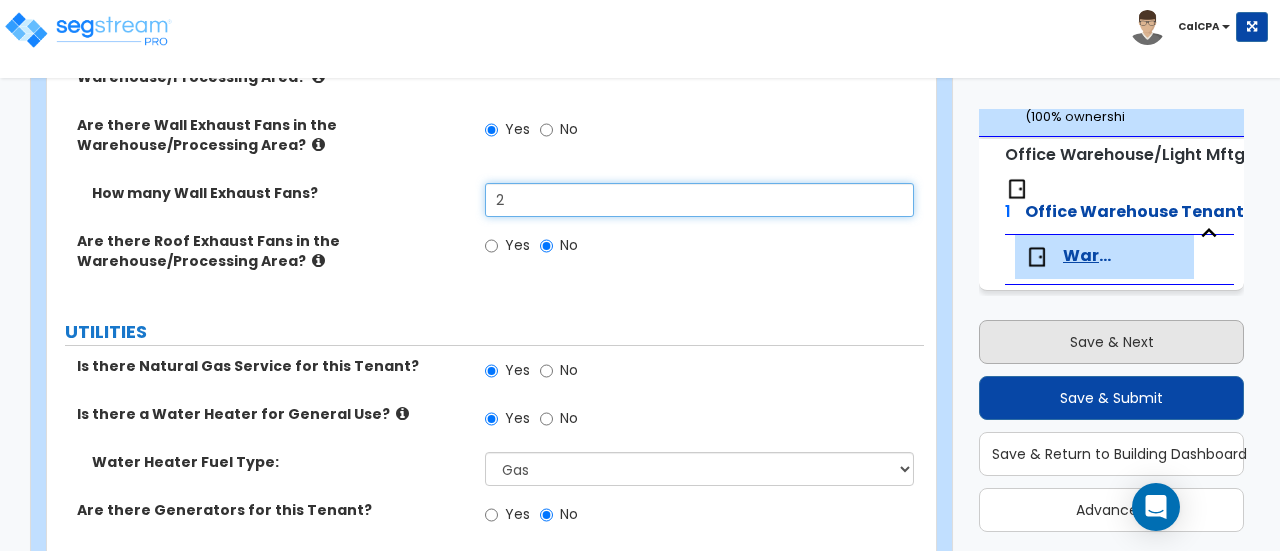 type on "2" 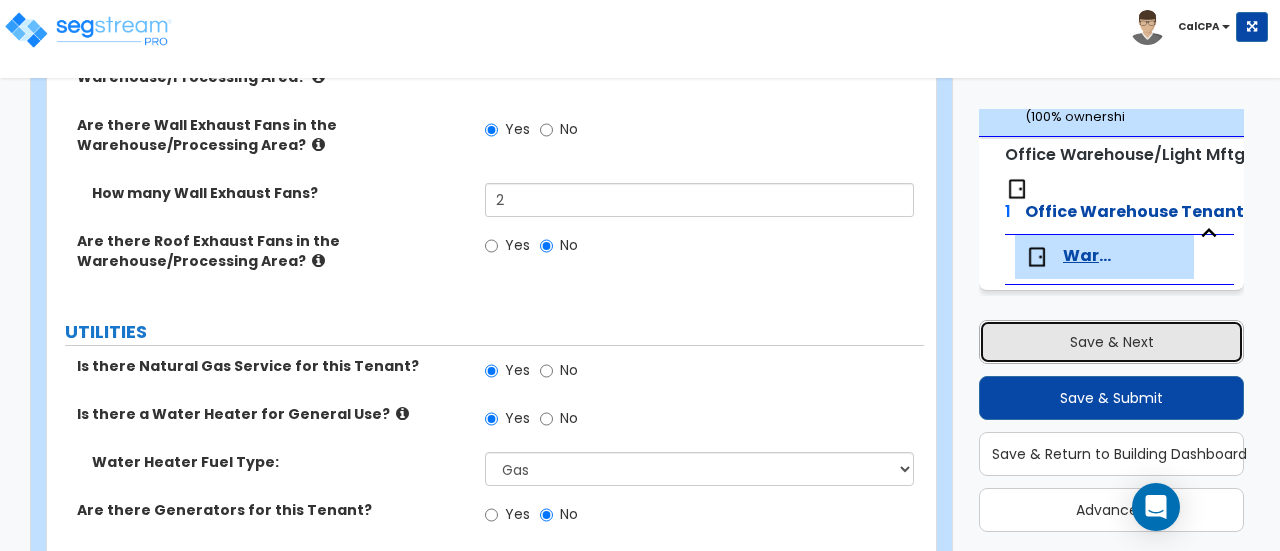 click on "Save & Next" at bounding box center (1111, 342) 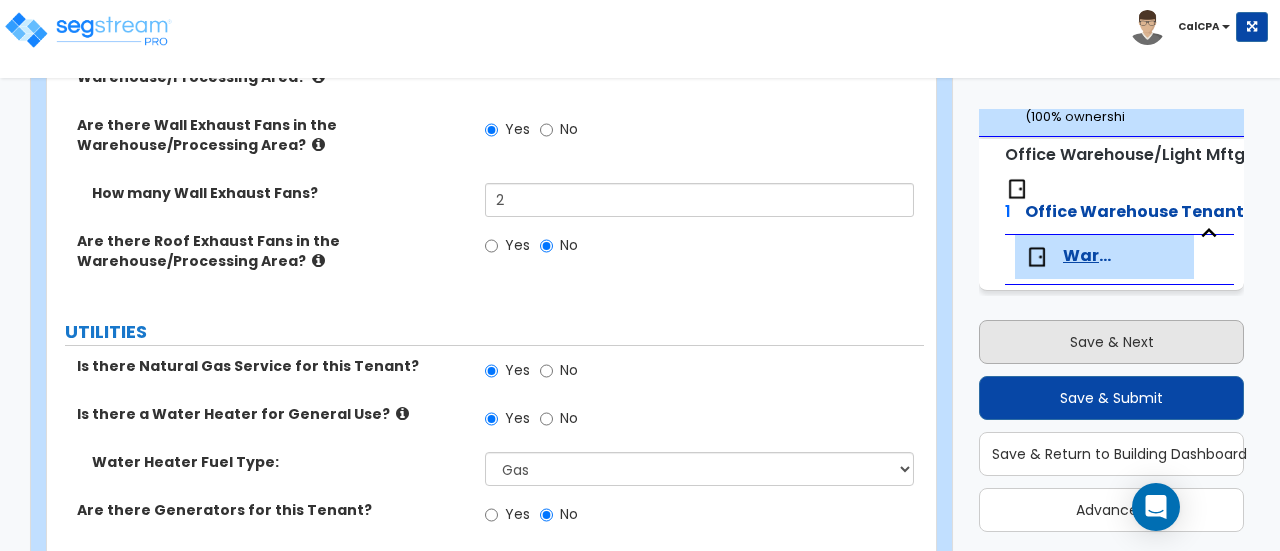 select on "2" 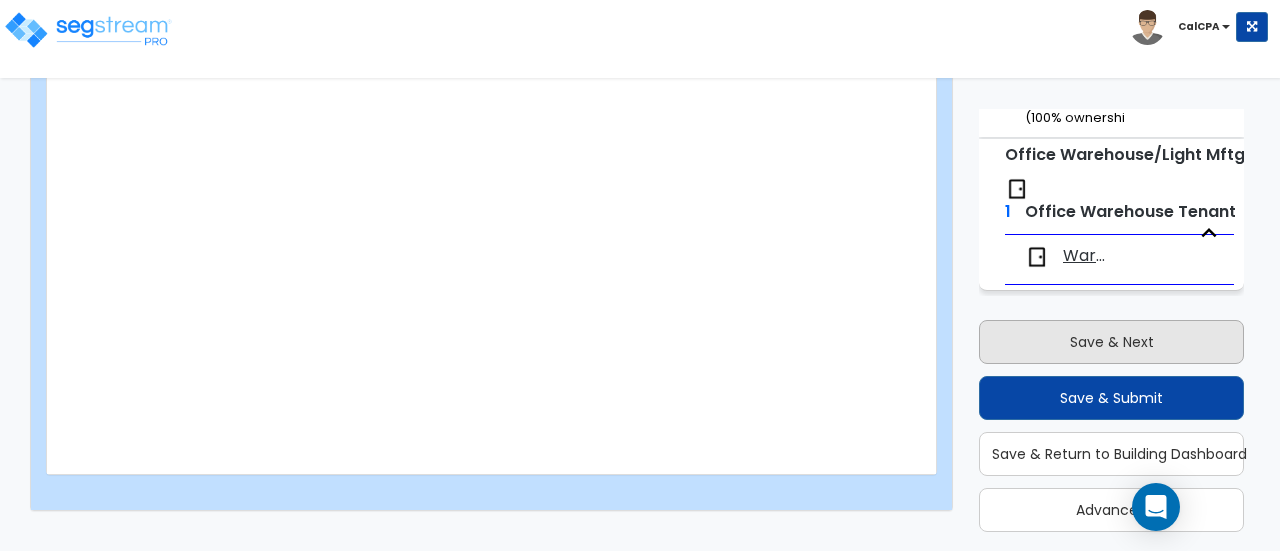 scroll, scrollTop: 5814, scrollLeft: 0, axis: vertical 